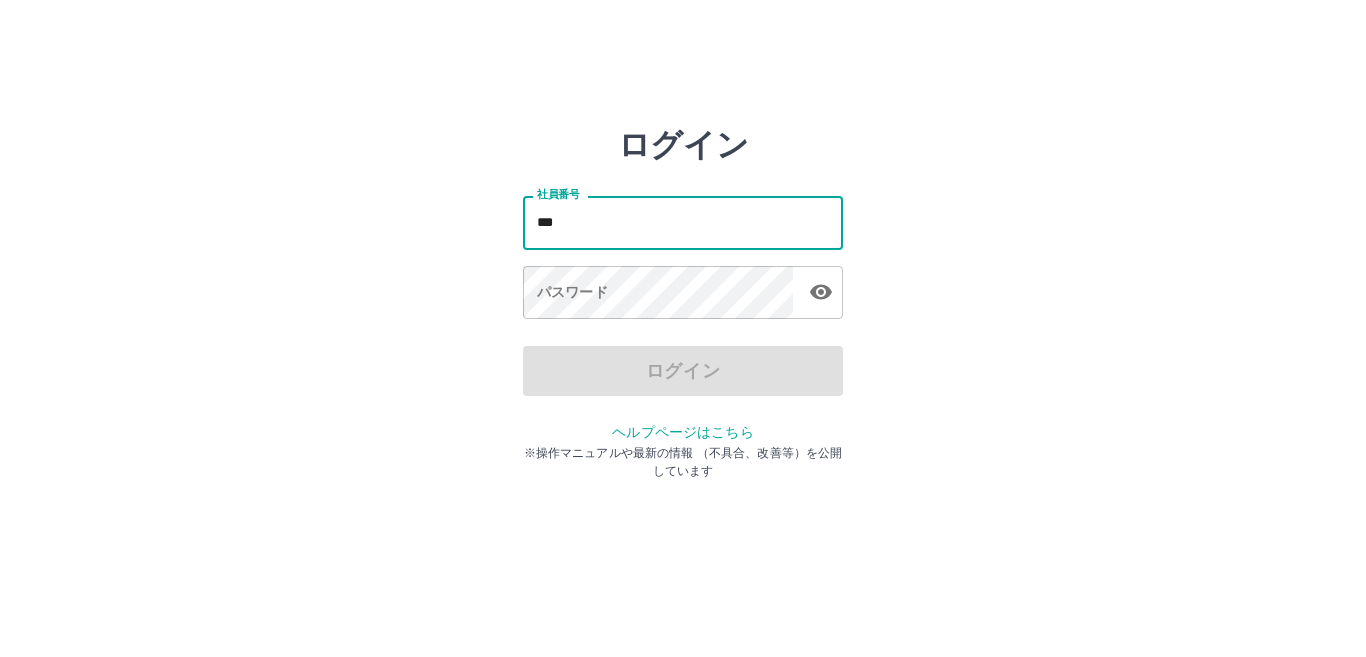 scroll, scrollTop: 0, scrollLeft: 0, axis: both 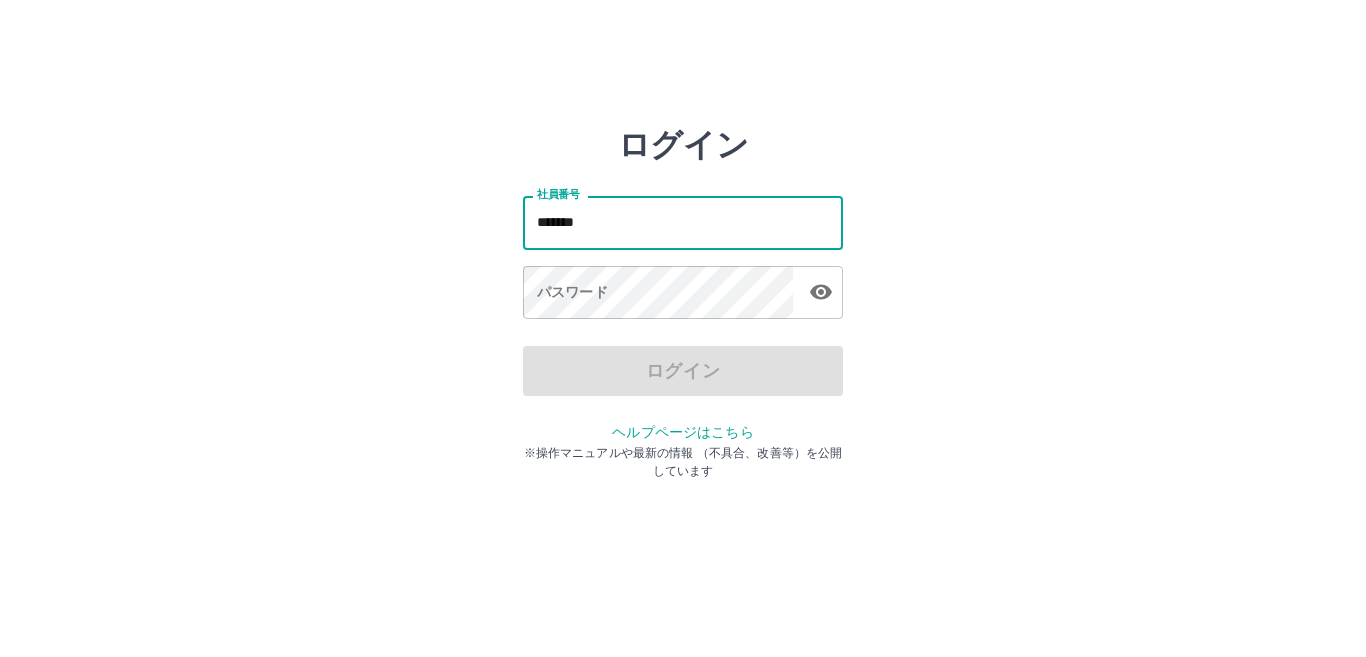 type on "*******" 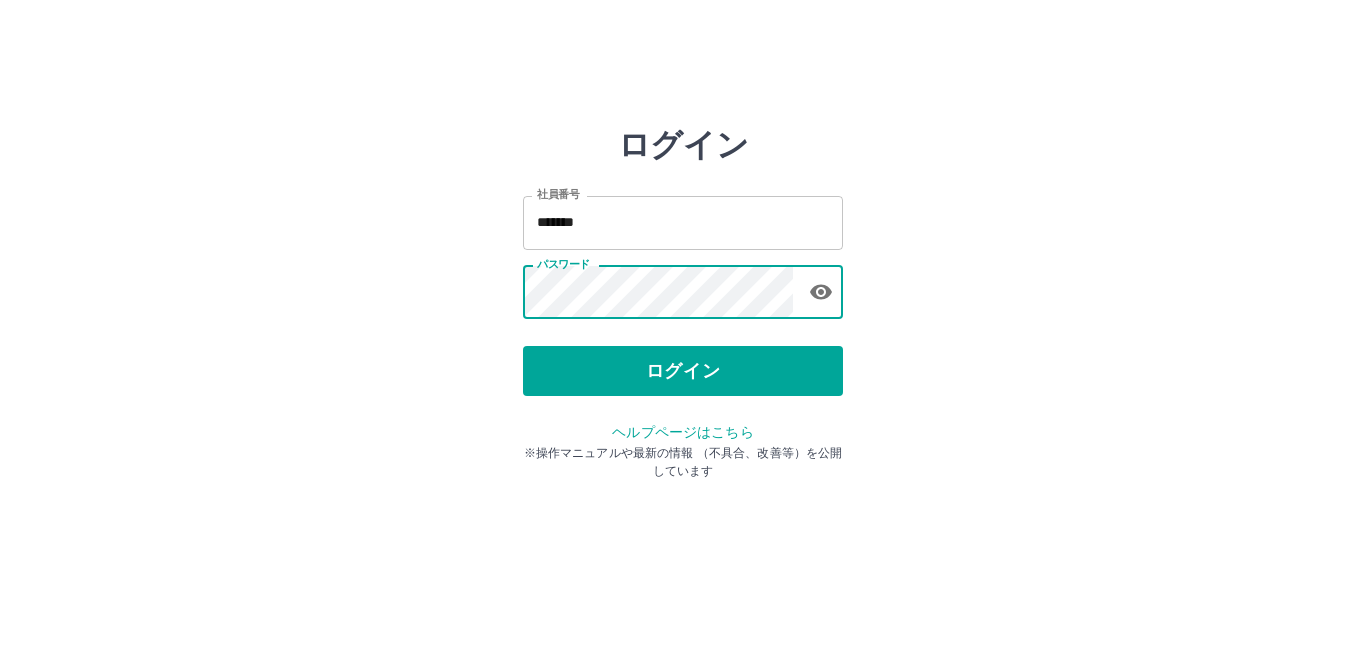 click on "ログイン" at bounding box center [683, 371] 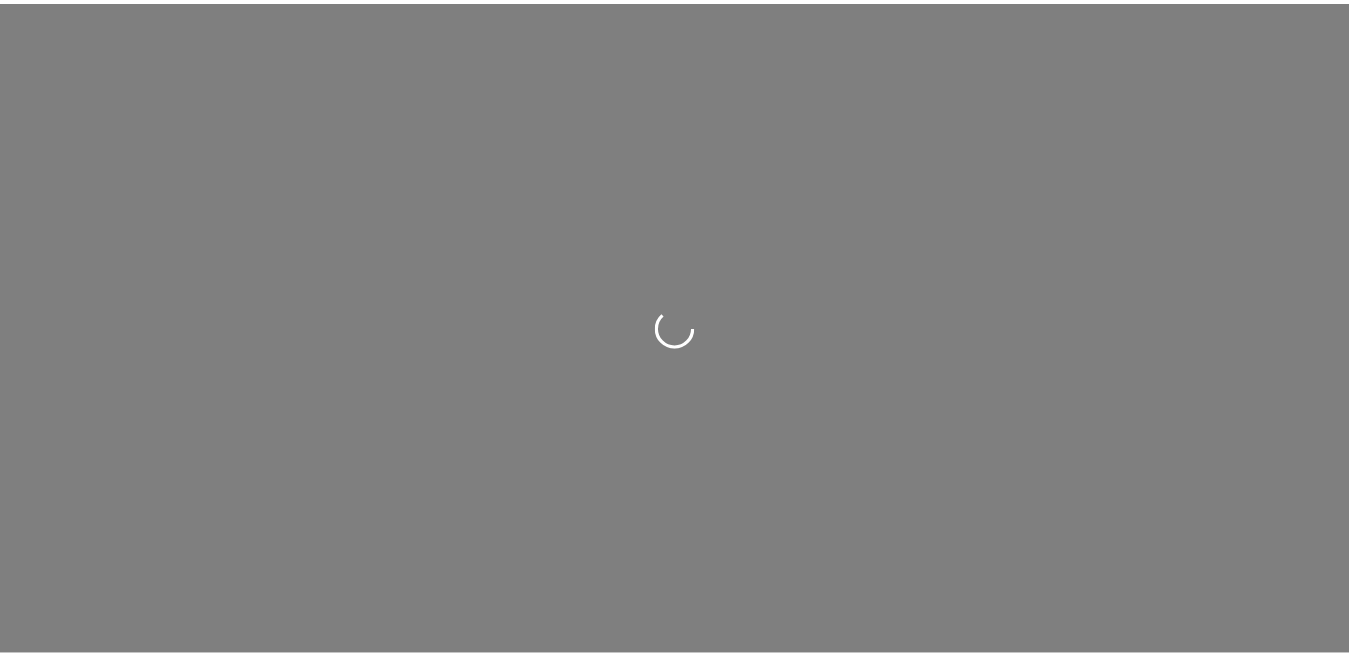 scroll, scrollTop: 0, scrollLeft: 0, axis: both 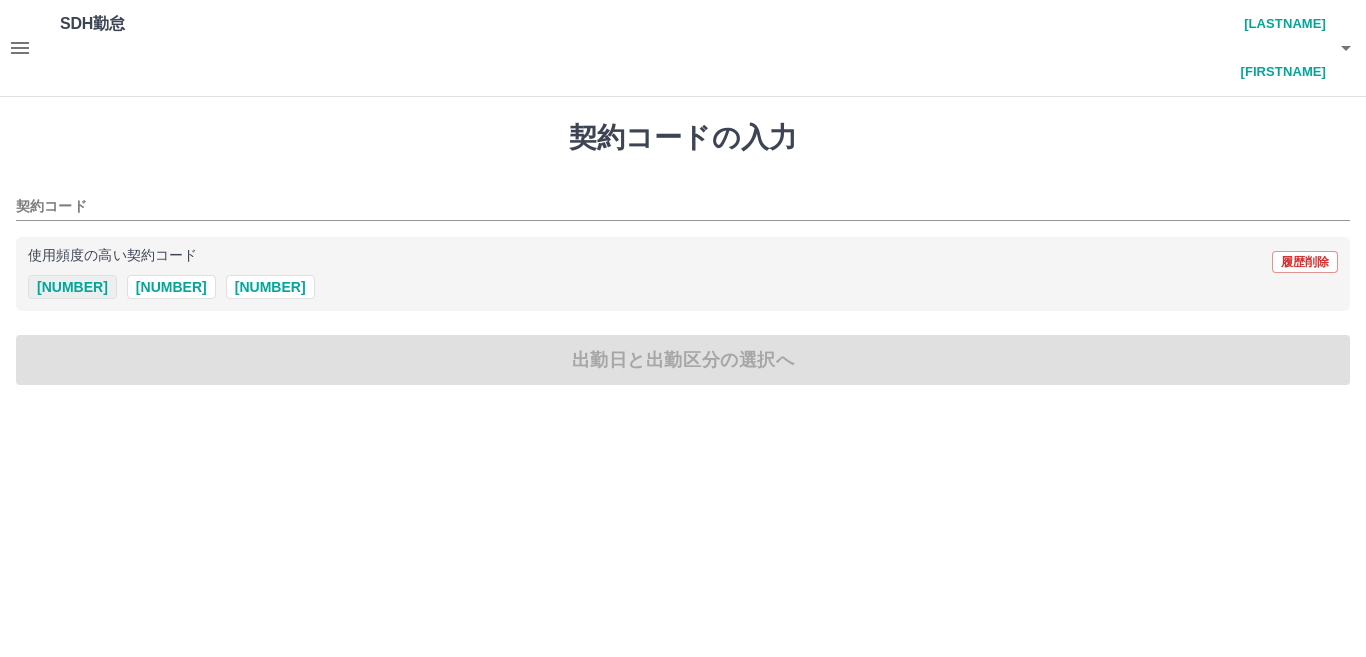 click on "43321001" at bounding box center [72, 287] 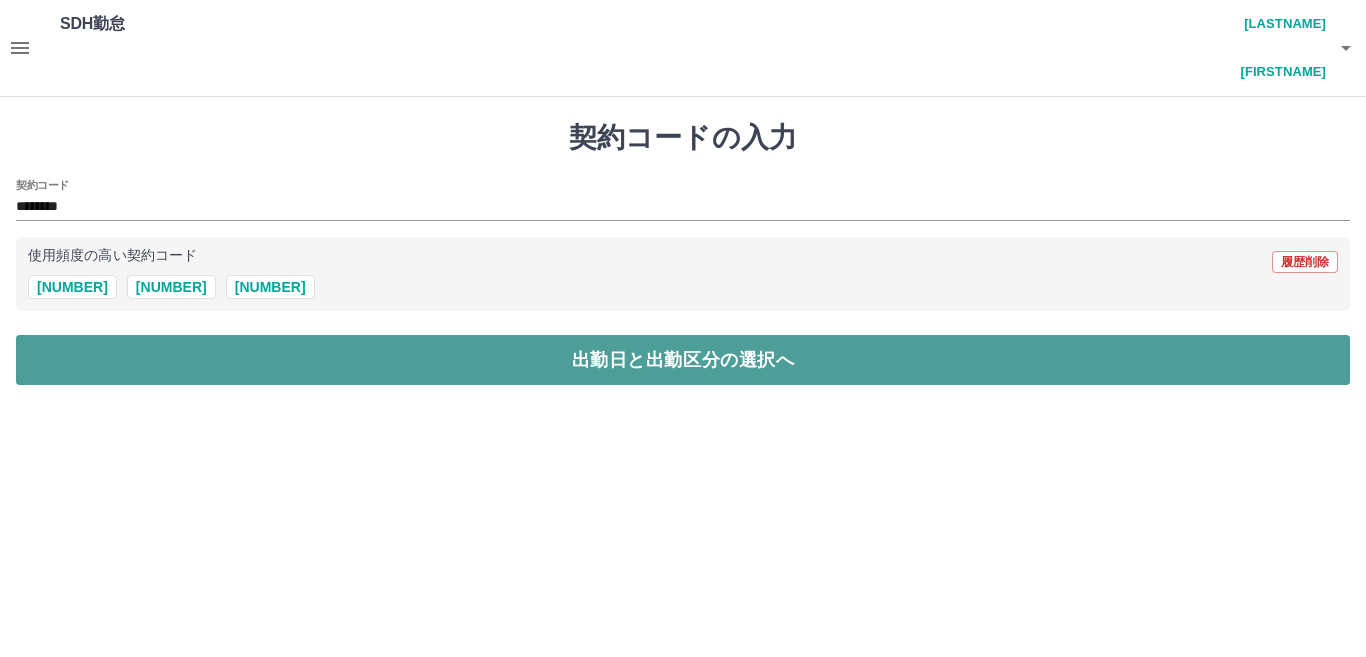 click on "出勤日と出勤区分の選択へ" at bounding box center [683, 360] 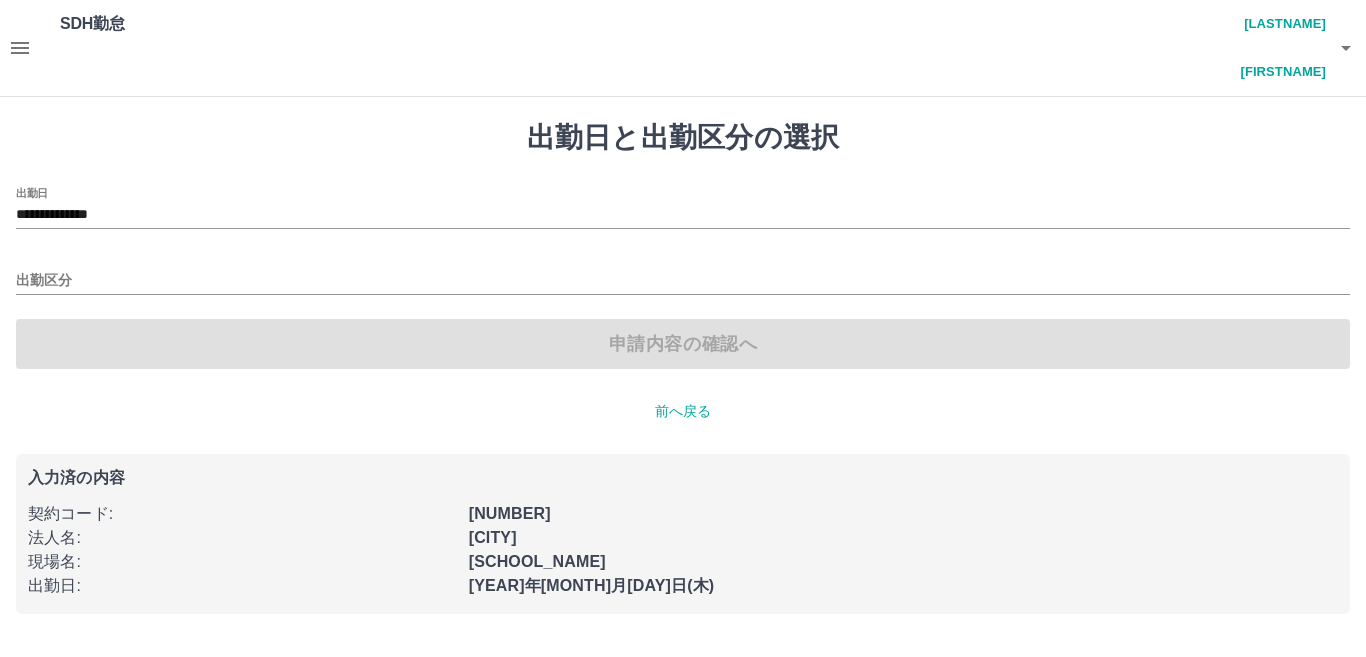 click on "出勤区分" at bounding box center [683, 208] 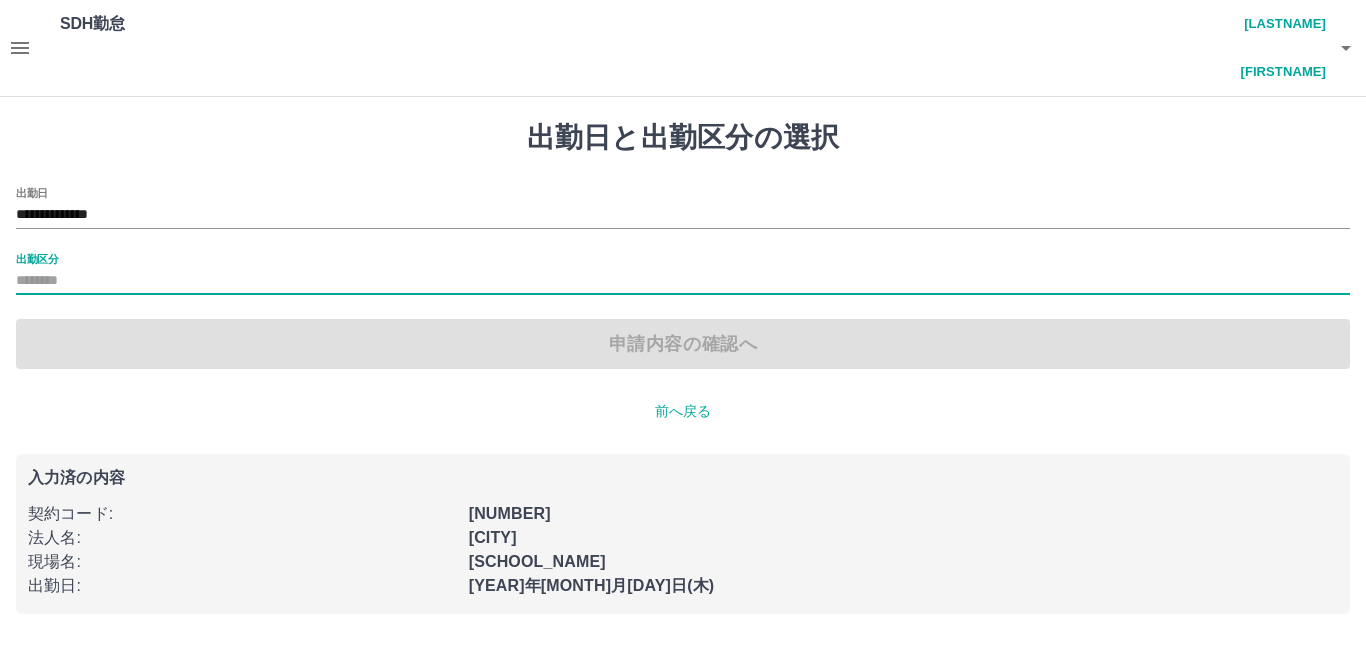 click on "出勤区分" at bounding box center (683, 281) 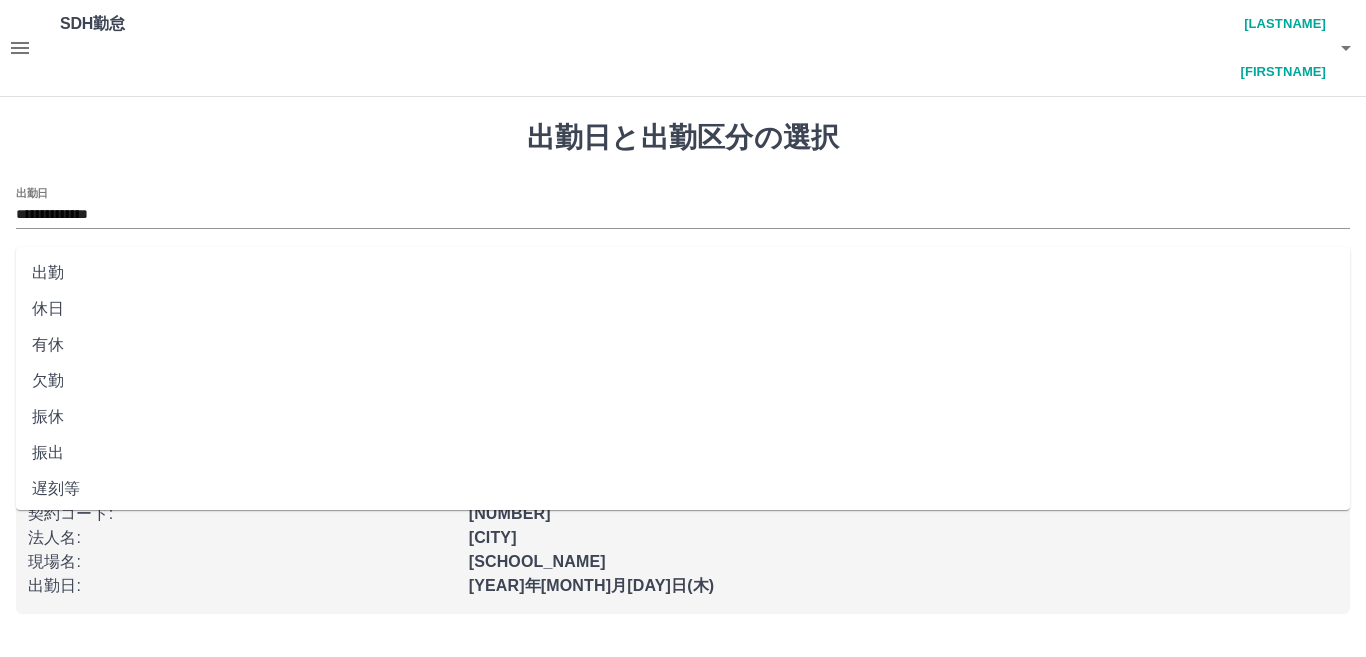 click on "出勤" at bounding box center (683, 273) 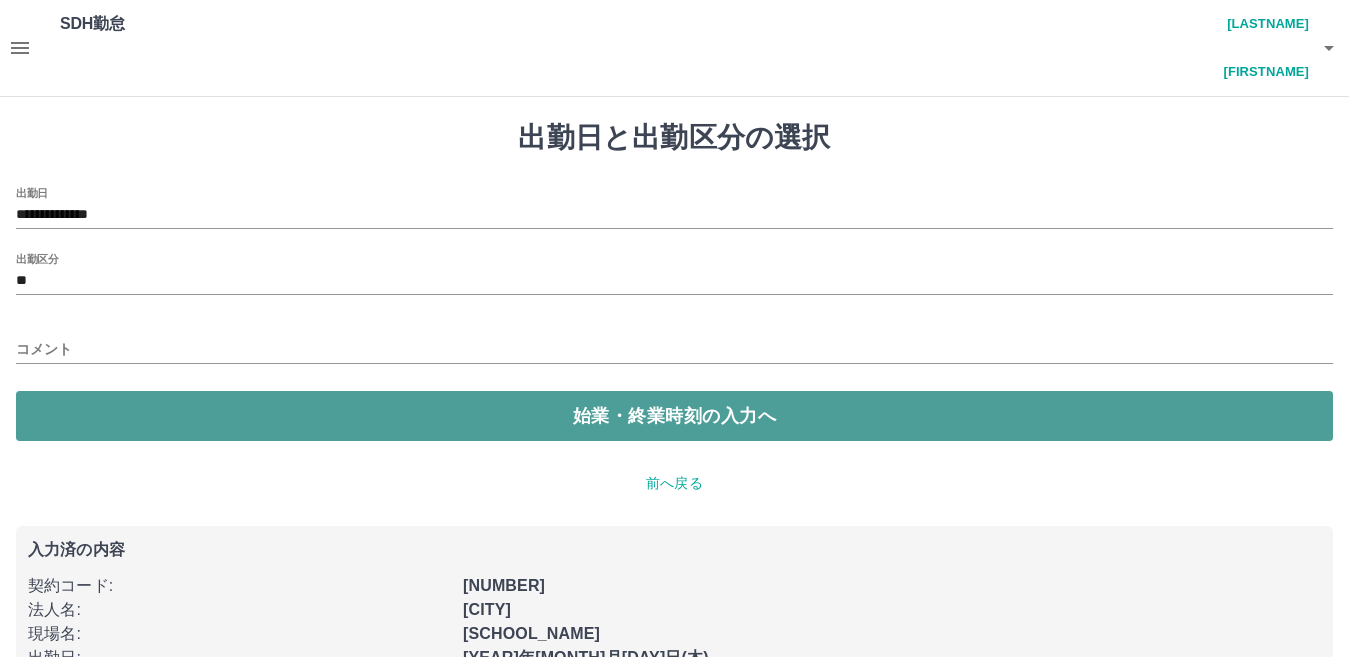 click on "始業・終業時刻の入力へ" at bounding box center [674, 416] 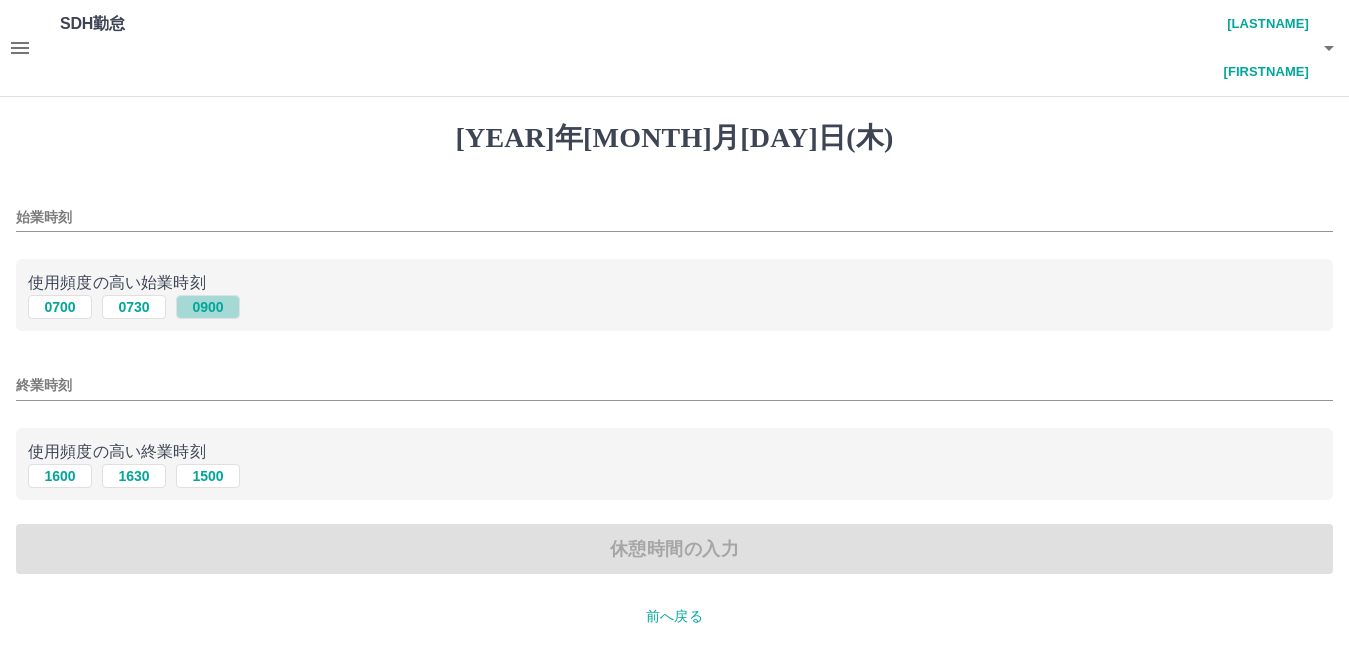 click on "0900" at bounding box center (208, 307) 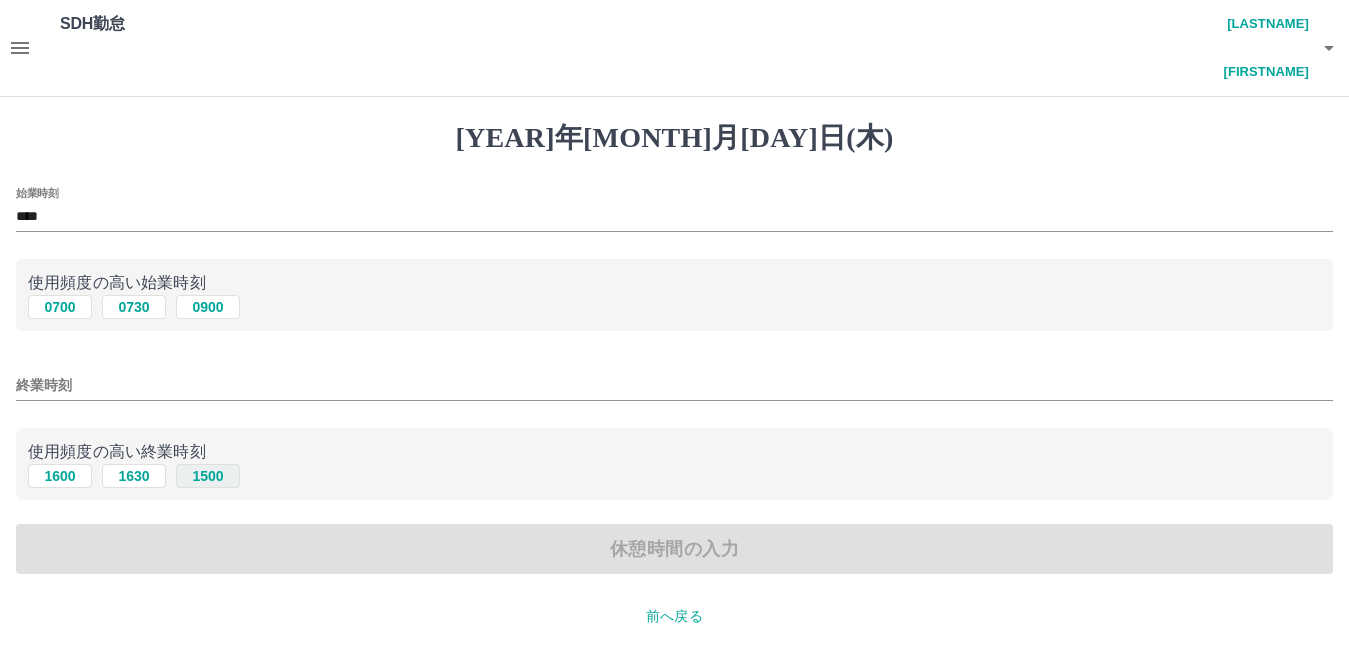 click on "1500" at bounding box center [208, 307] 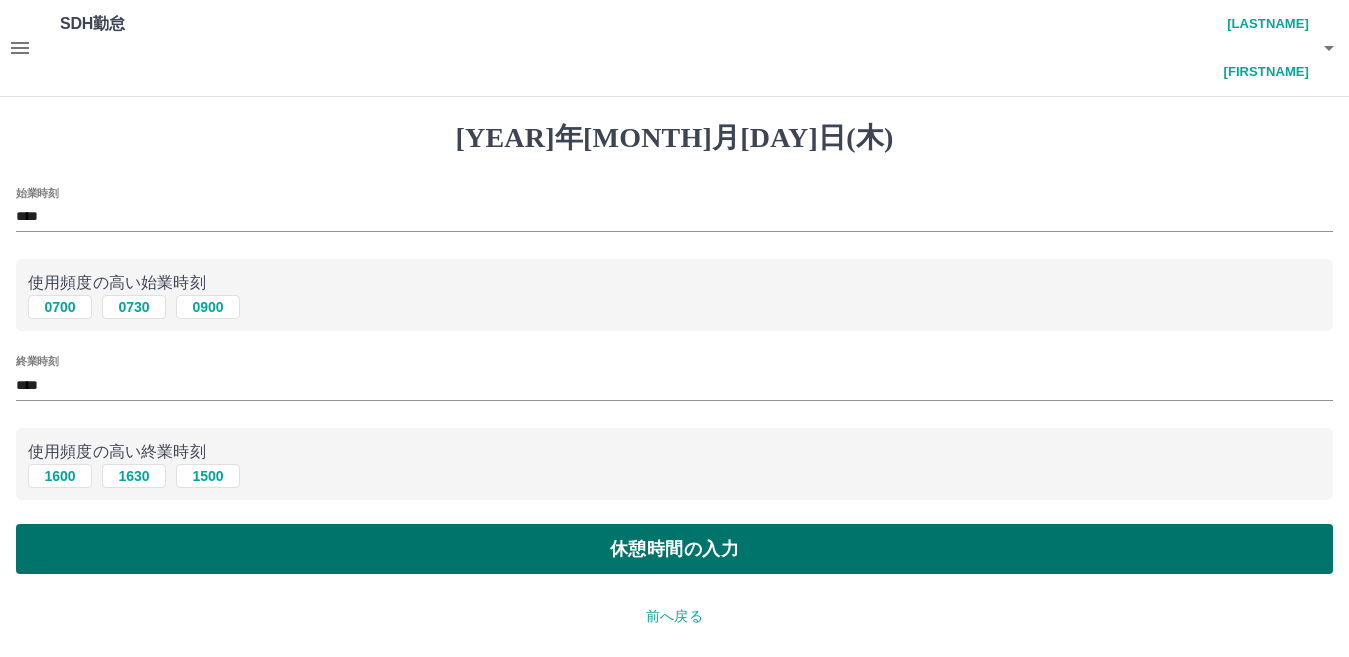 click on "休憩時間の入力" at bounding box center (674, 549) 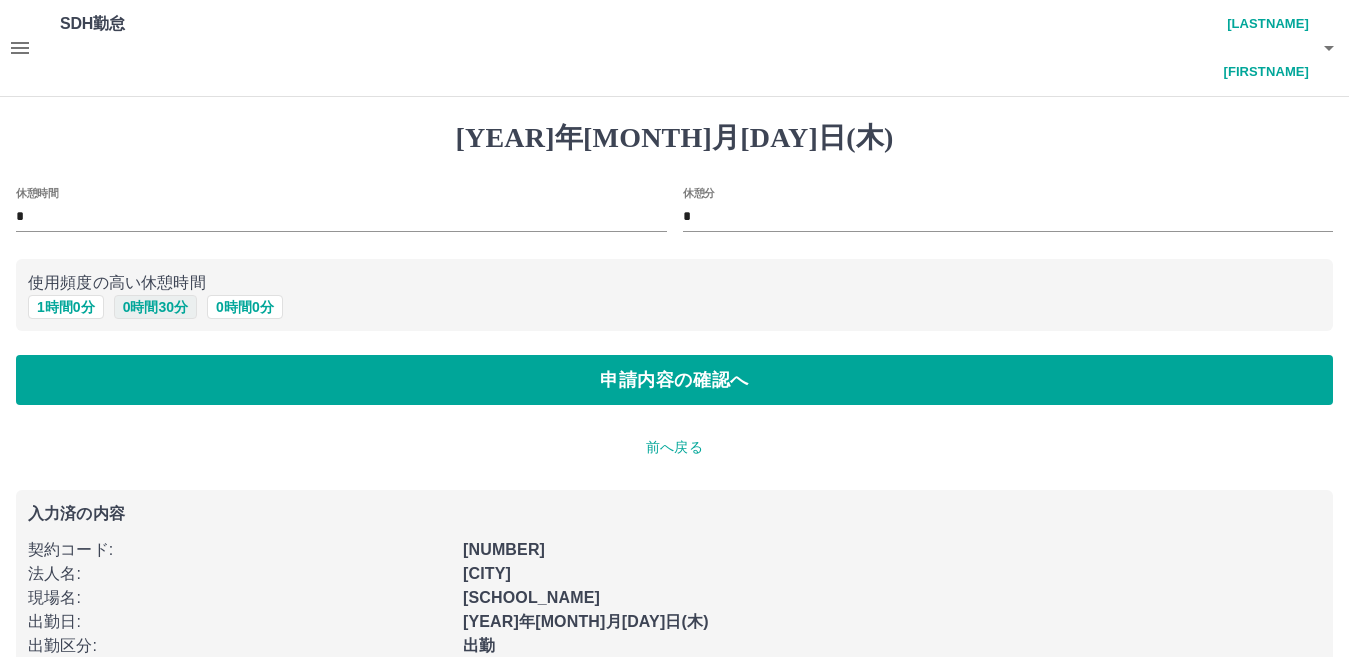 click on "0 時間 30 分" at bounding box center (155, 307) 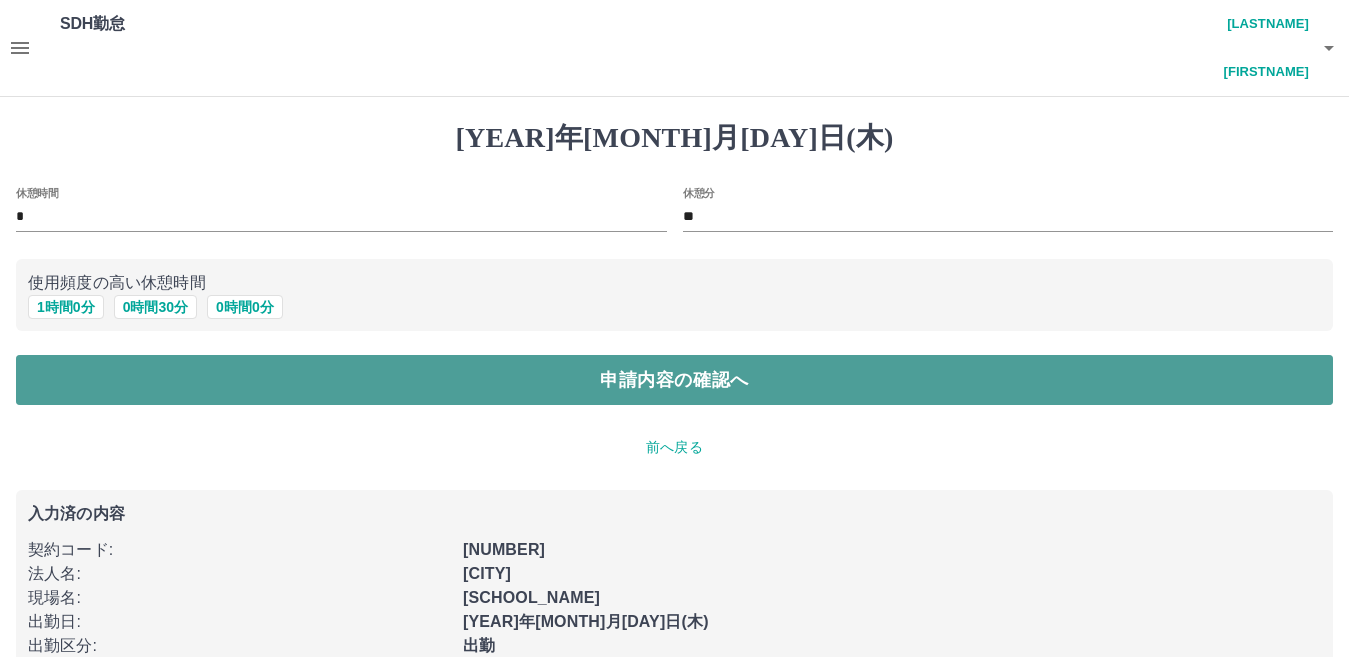 click on "申請内容の確認へ" at bounding box center (674, 380) 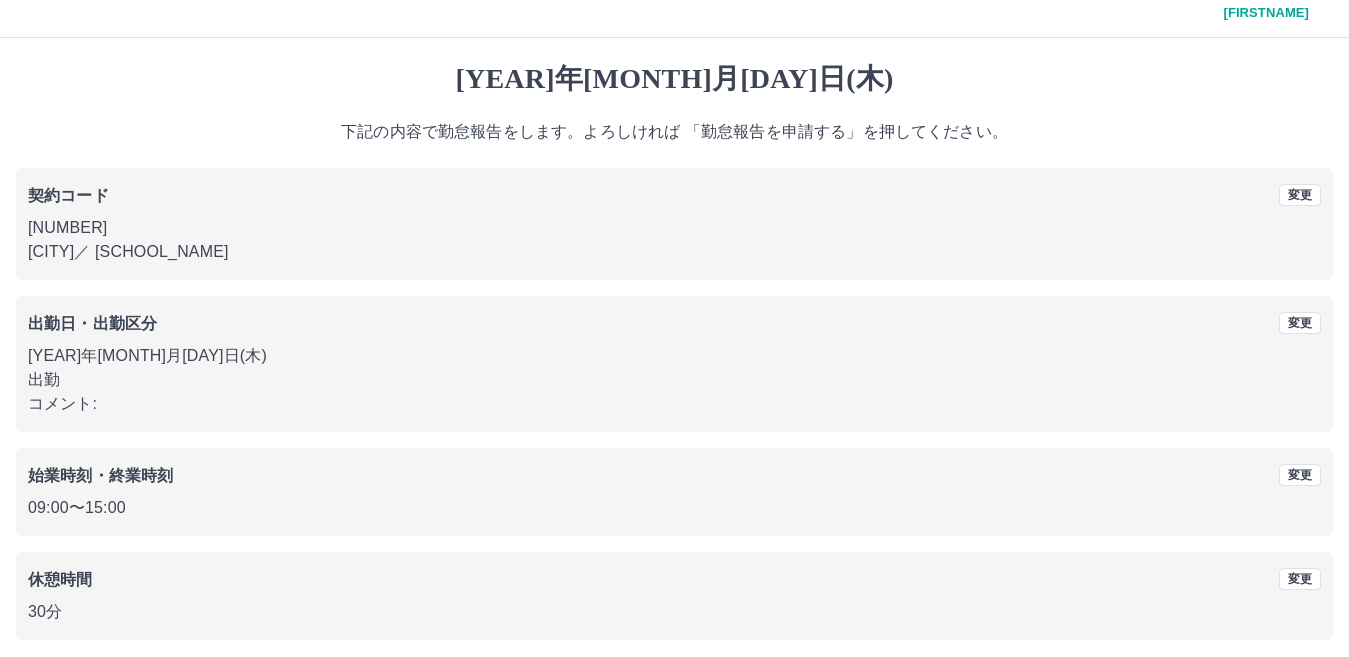 scroll, scrollTop: 92, scrollLeft: 0, axis: vertical 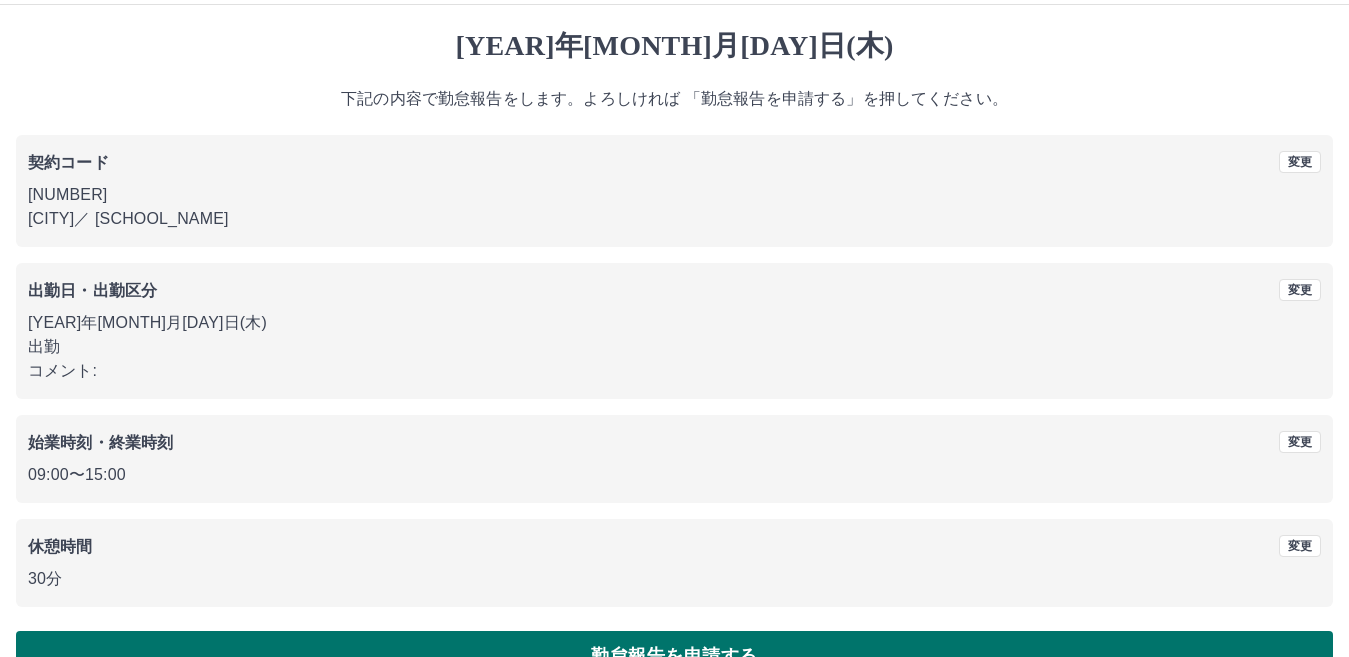 click on "勤怠報告を申請する" at bounding box center (674, 656) 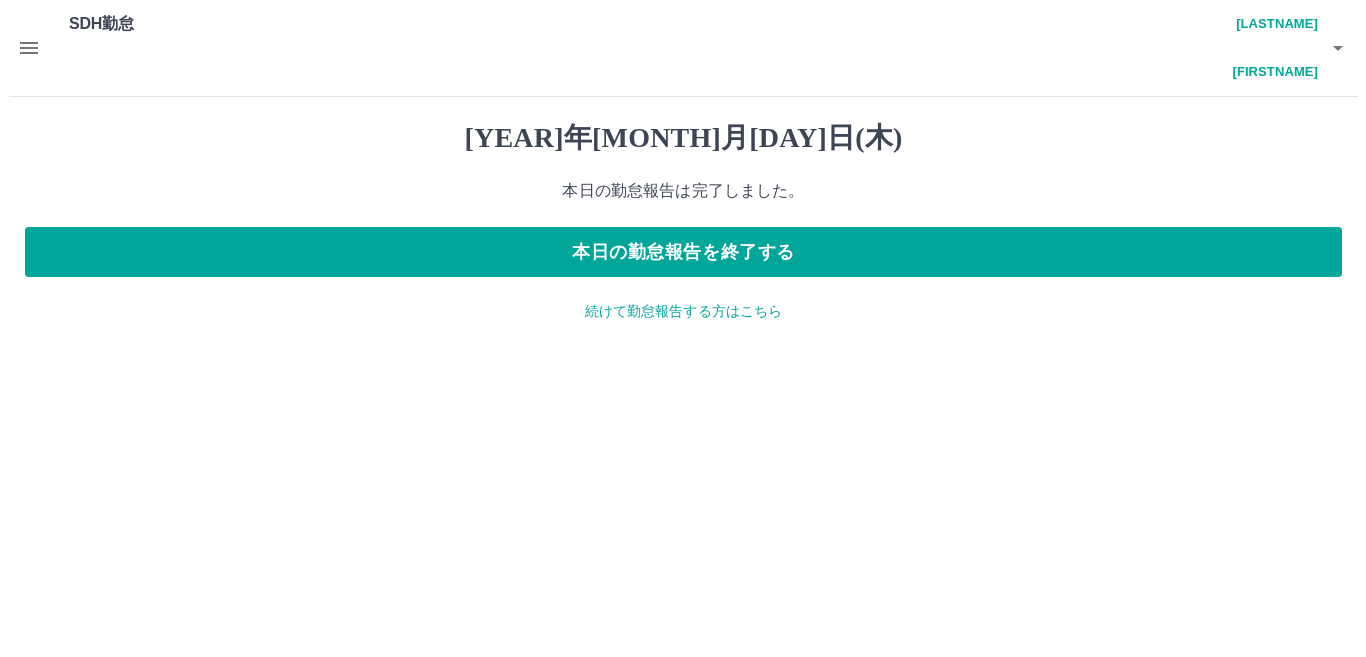 scroll, scrollTop: 0, scrollLeft: 0, axis: both 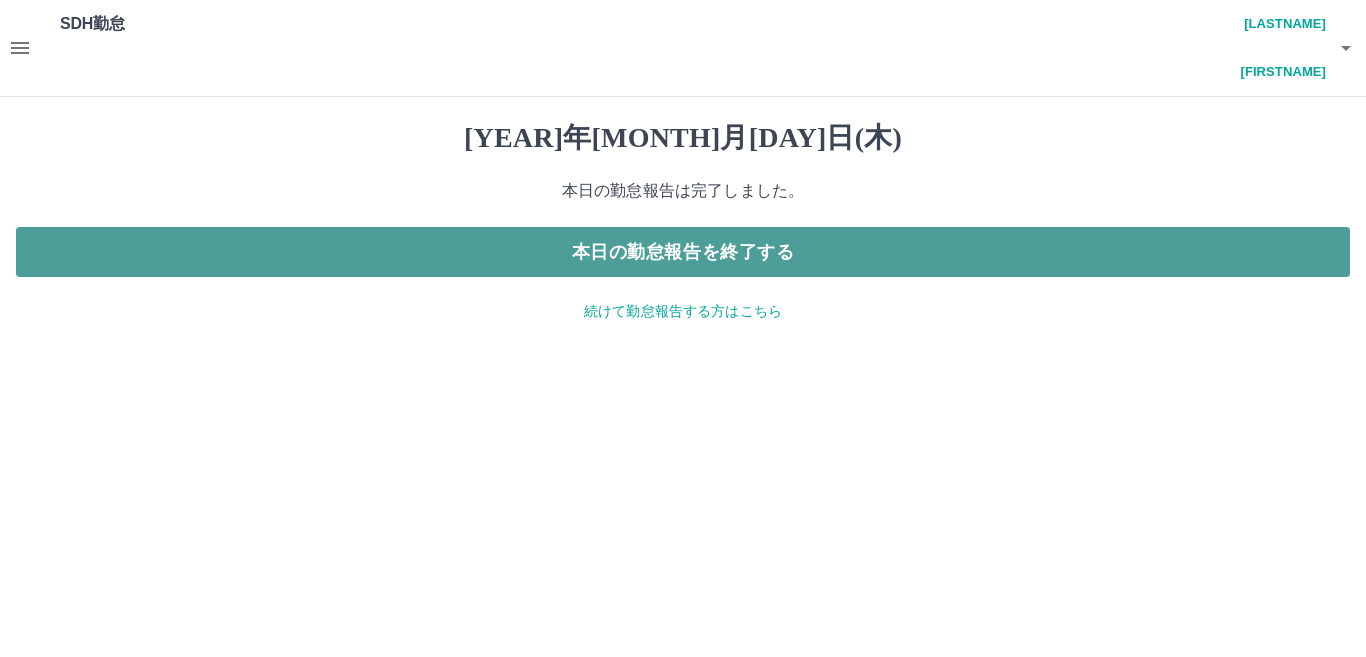 click on "本日の勤怠報告を終了する" at bounding box center (683, 252) 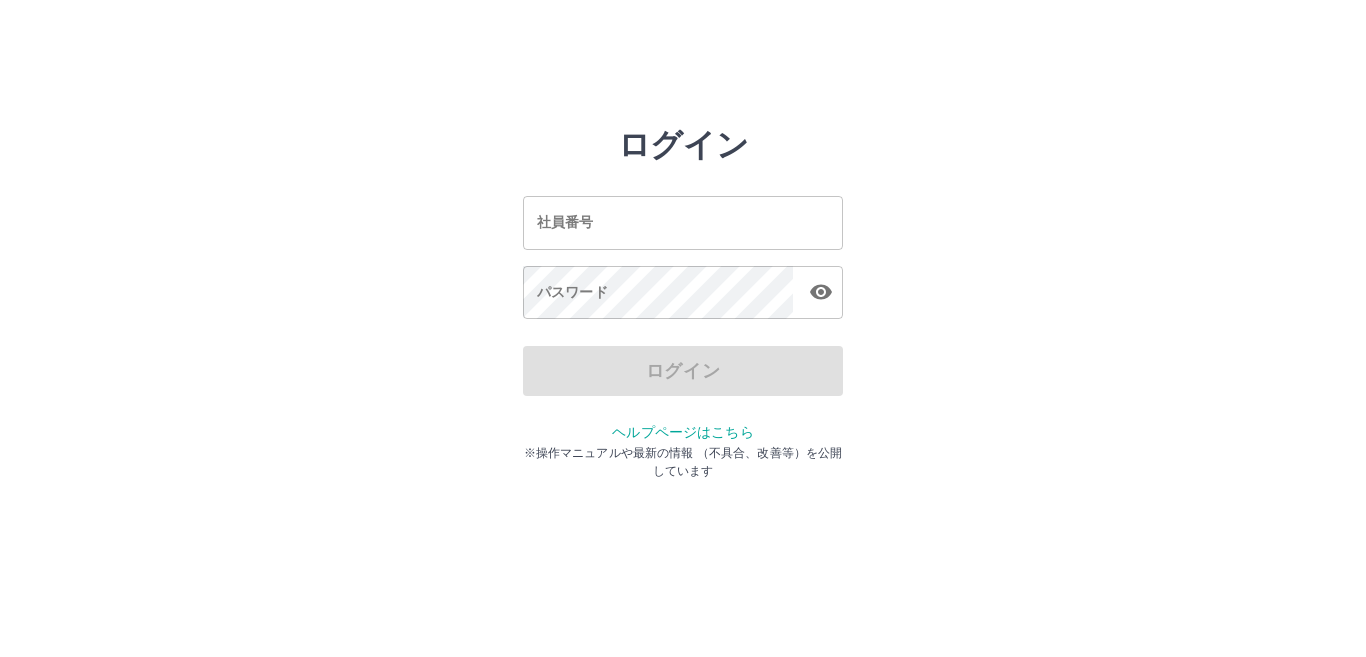 scroll, scrollTop: 0, scrollLeft: 0, axis: both 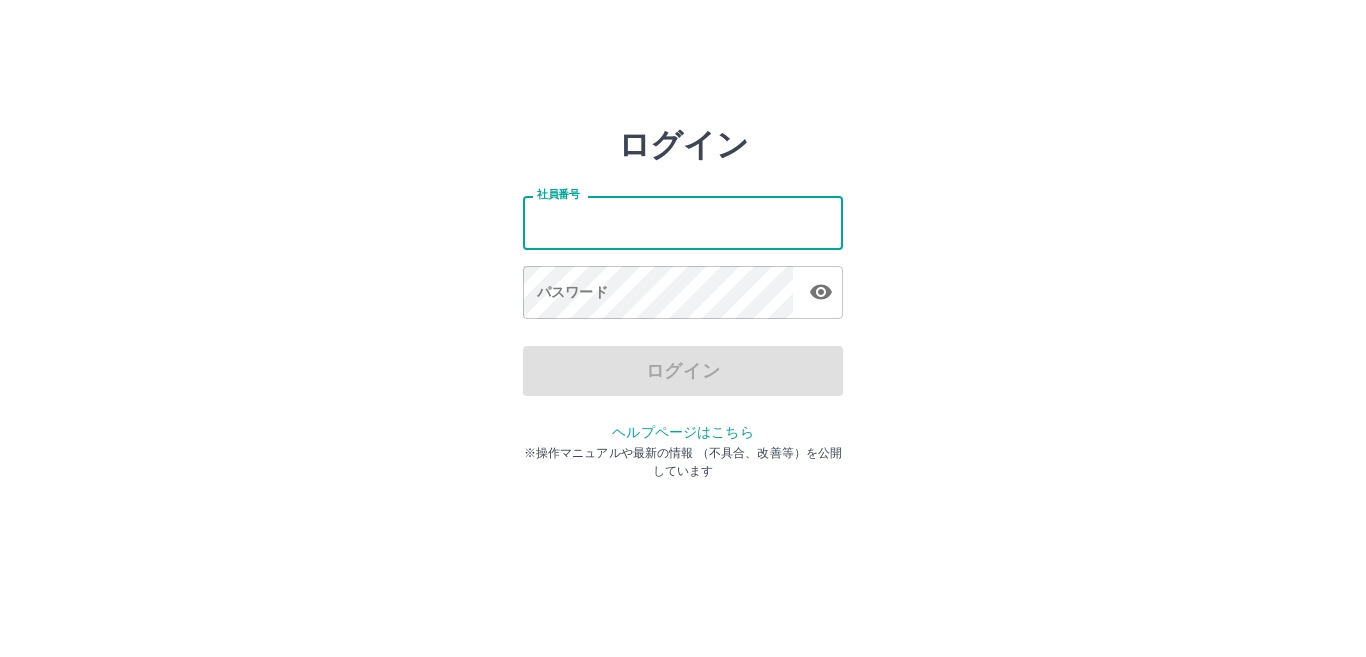 click on "社員番号" at bounding box center (683, 222) 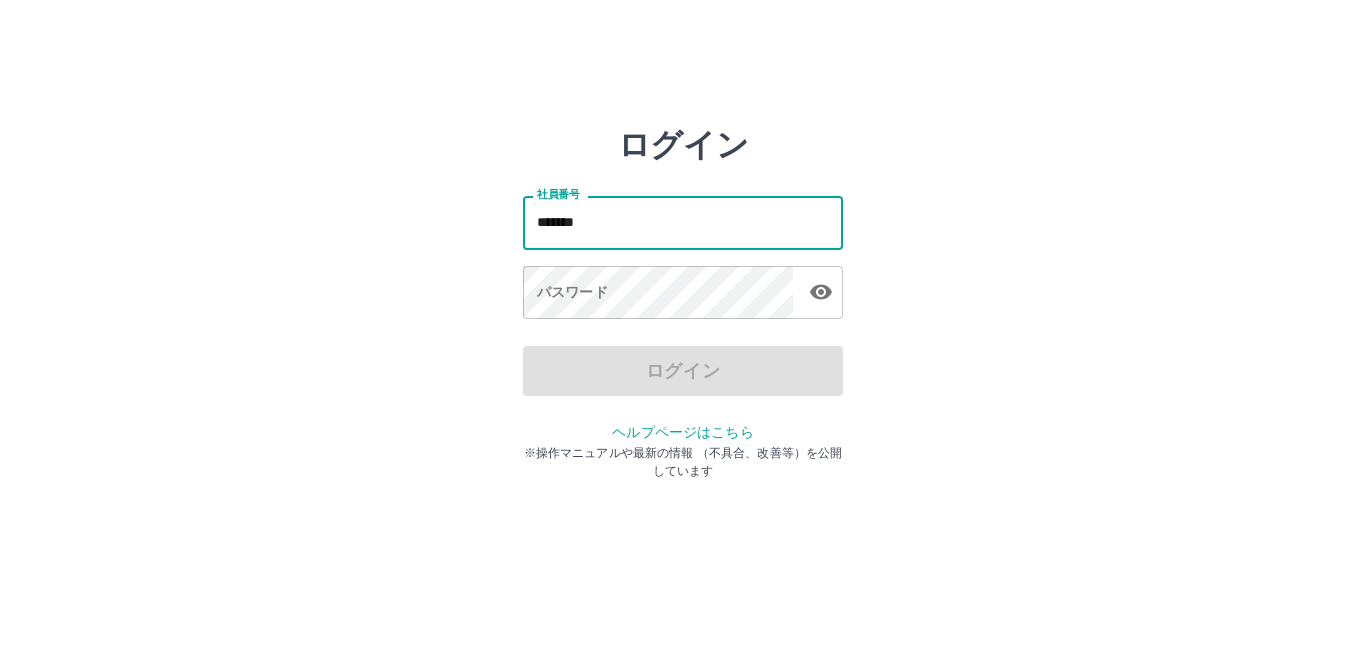 type on "*******" 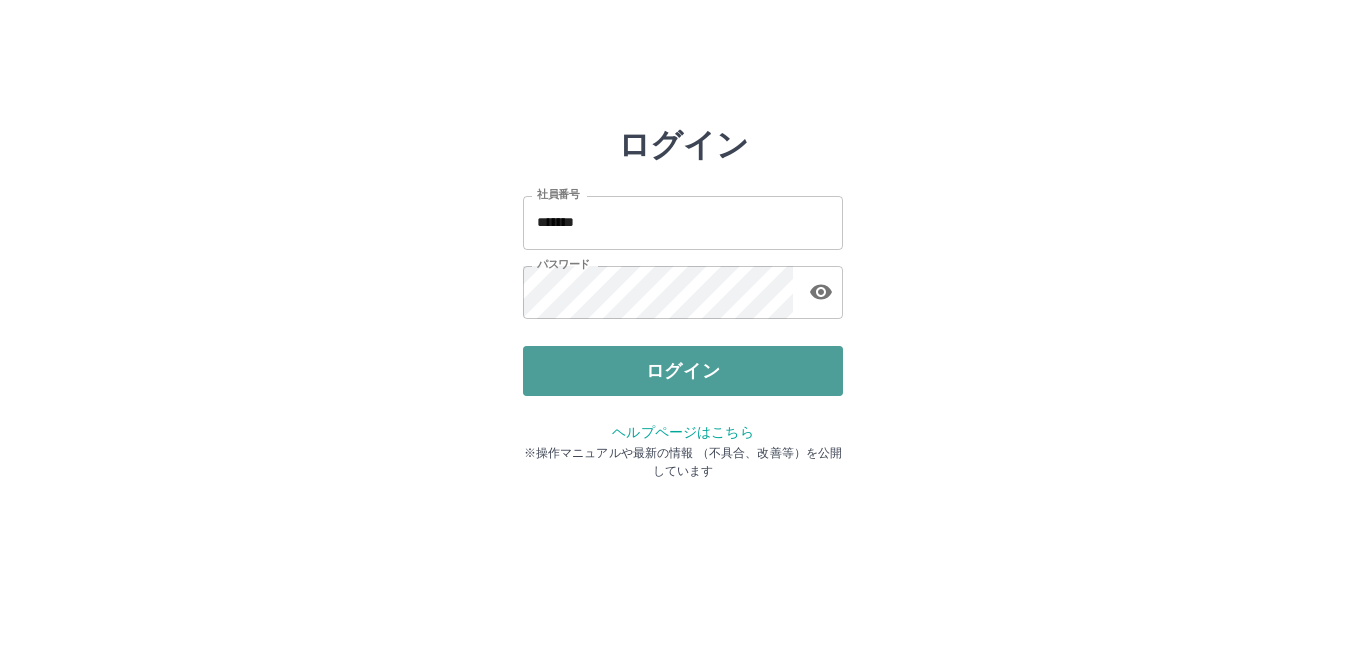 click on "ログイン" at bounding box center [683, 371] 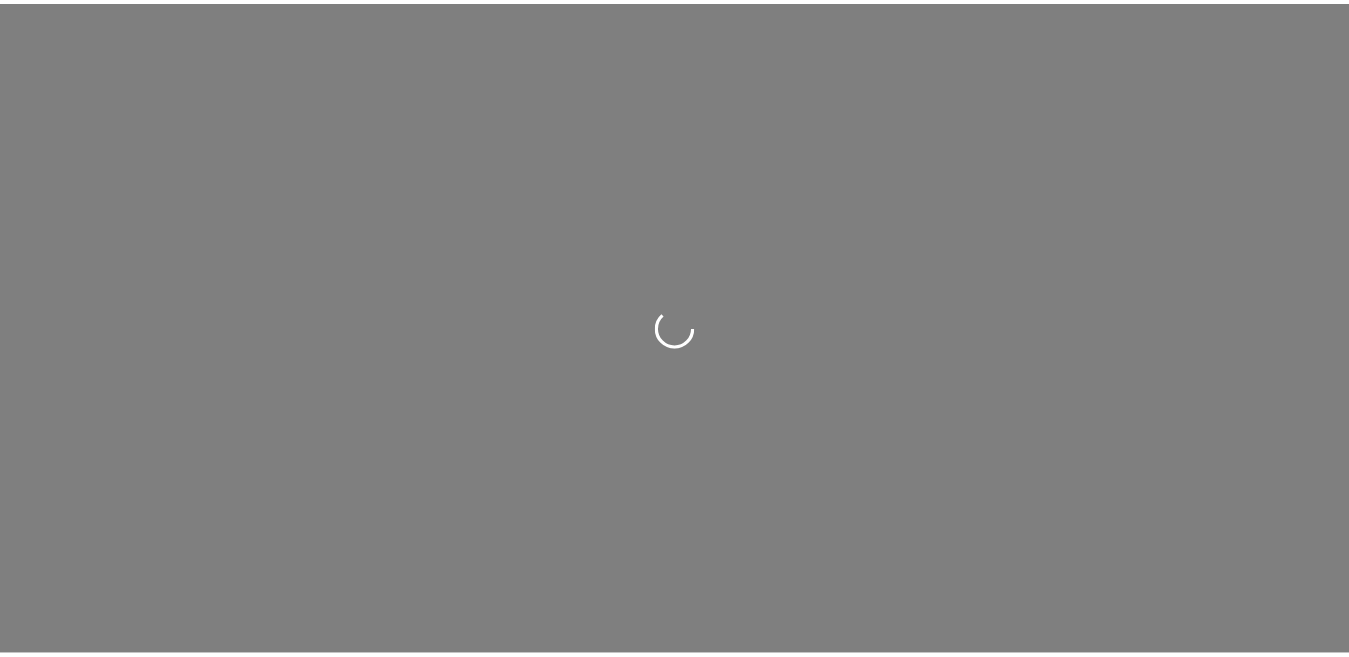 scroll, scrollTop: 0, scrollLeft: 0, axis: both 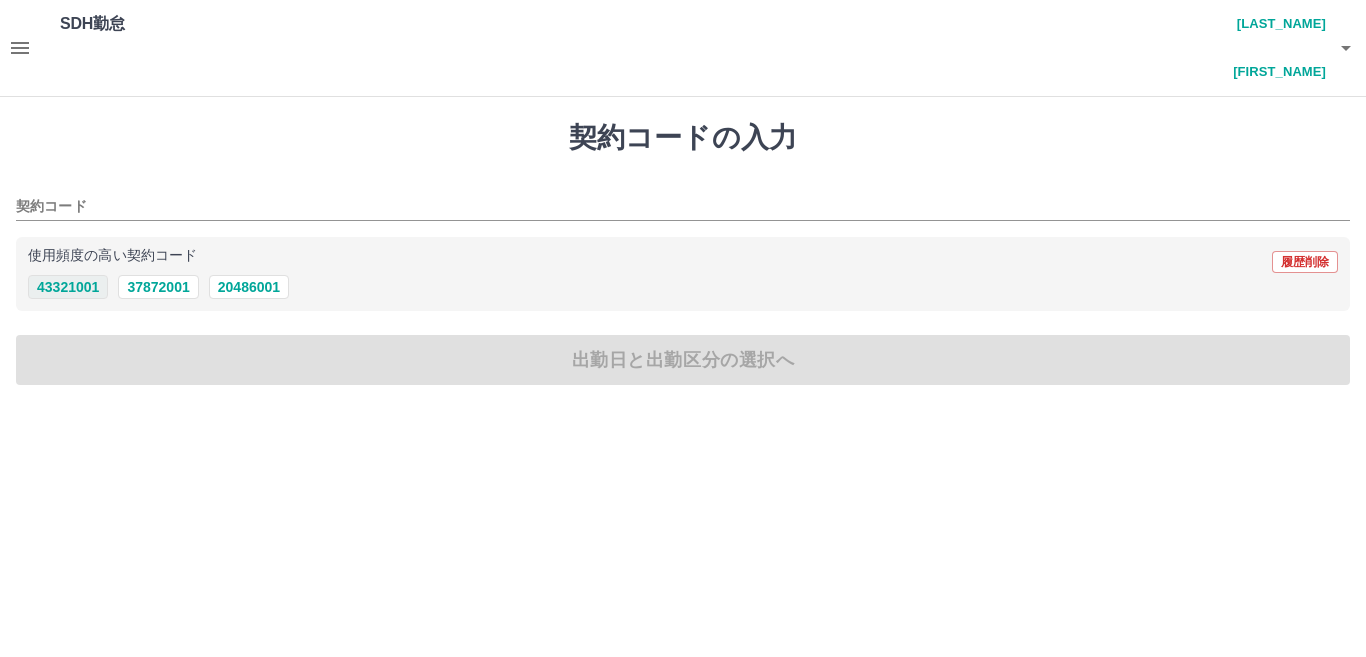 click on "43321001" at bounding box center [68, 287] 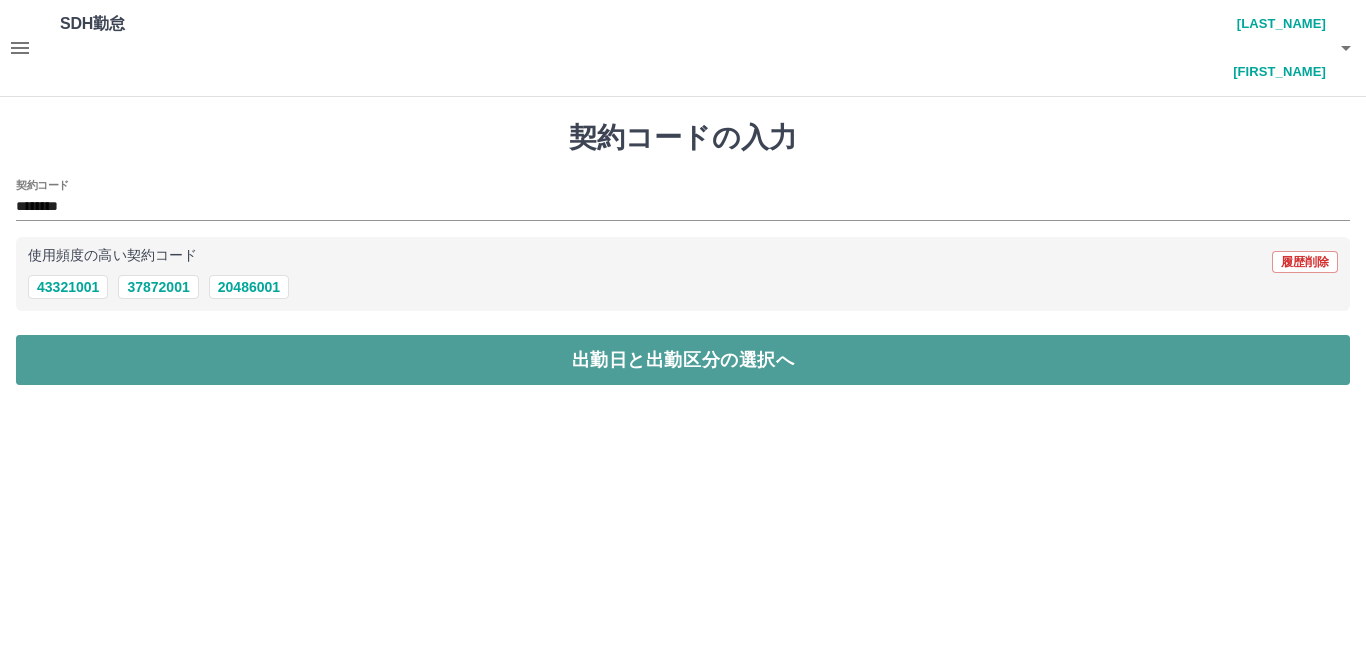click on "出勤日と出勤区分の選択へ" at bounding box center (683, 360) 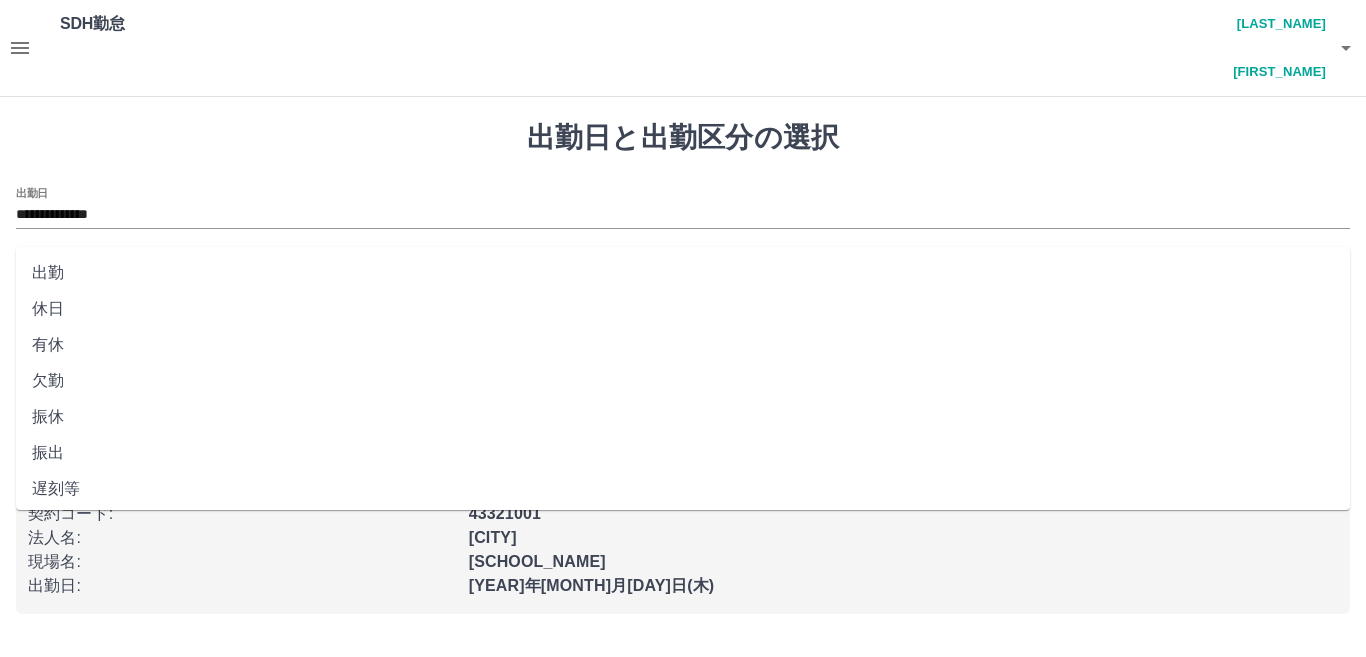 click on "出勤区分" at bounding box center (683, 281) 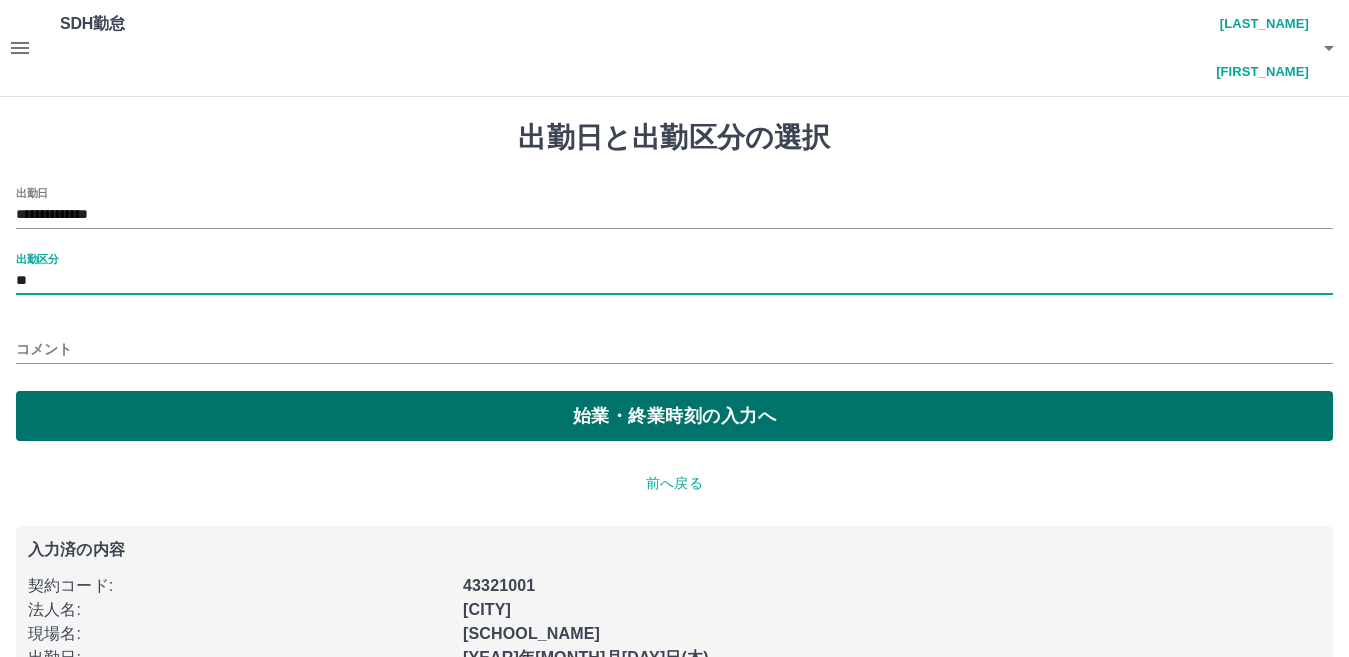 click on "始業・終業時刻の入力へ" at bounding box center [674, 416] 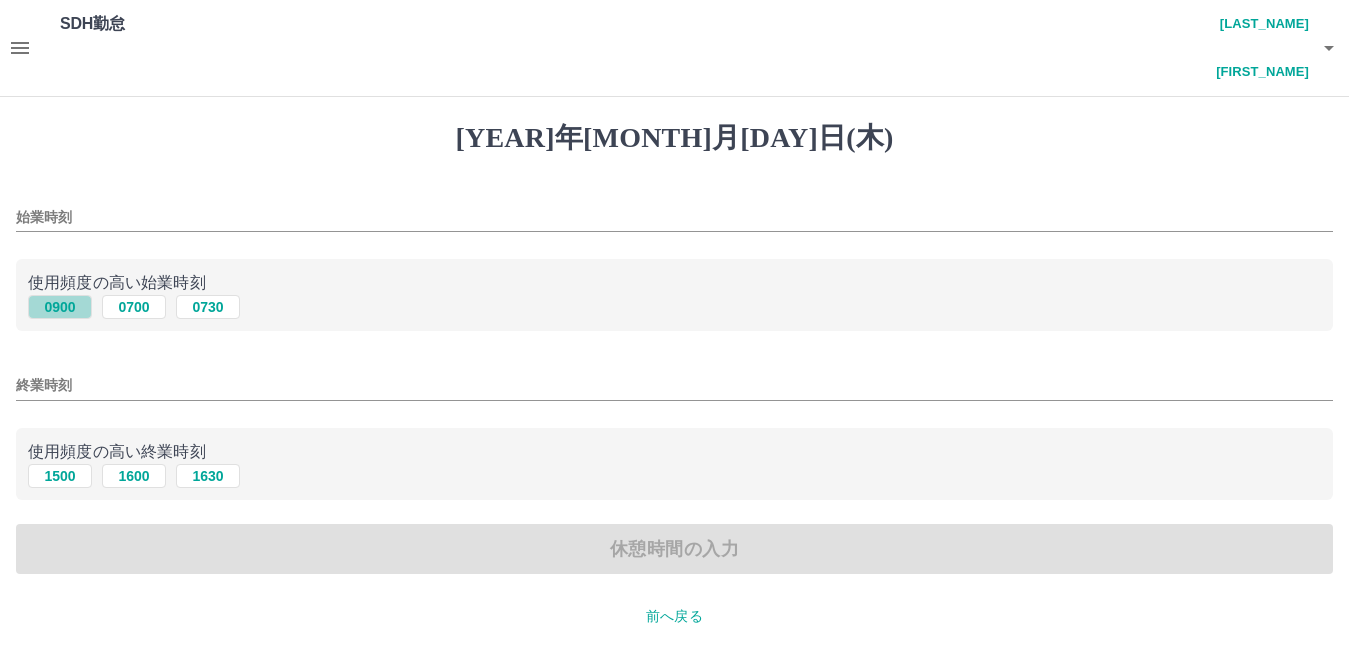 click on "0900" at bounding box center (60, 307) 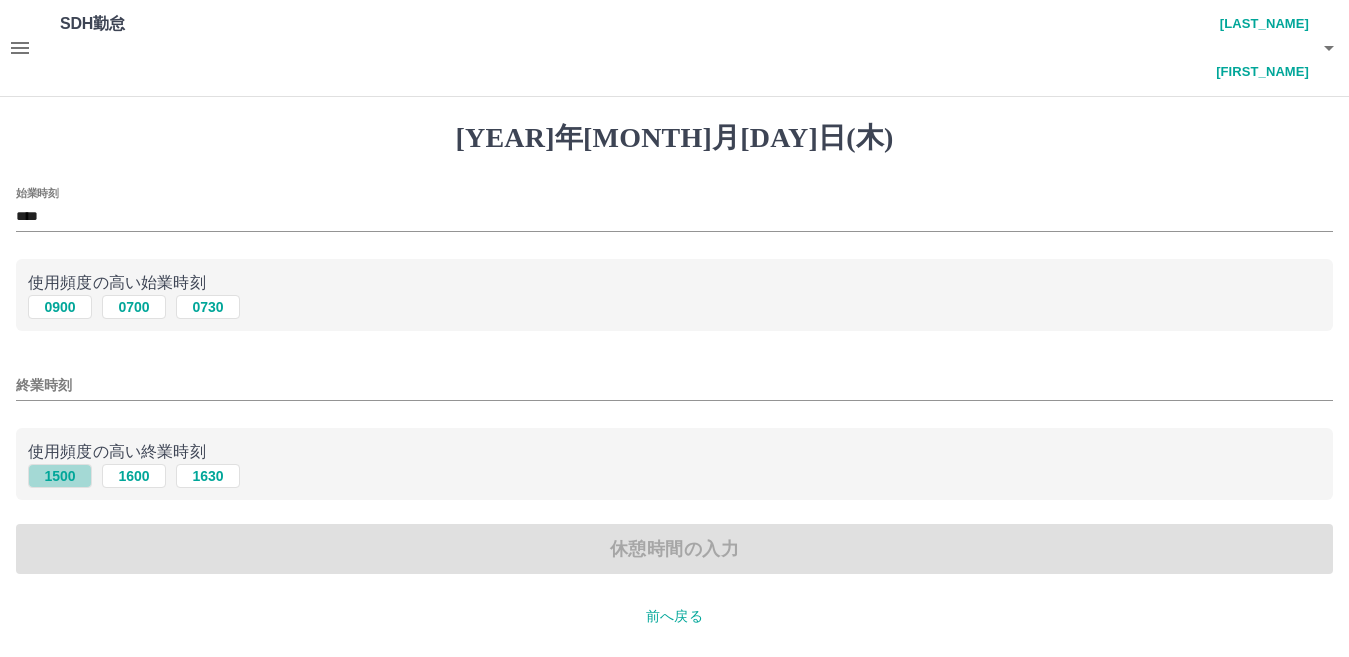click on "1500" at bounding box center (60, 307) 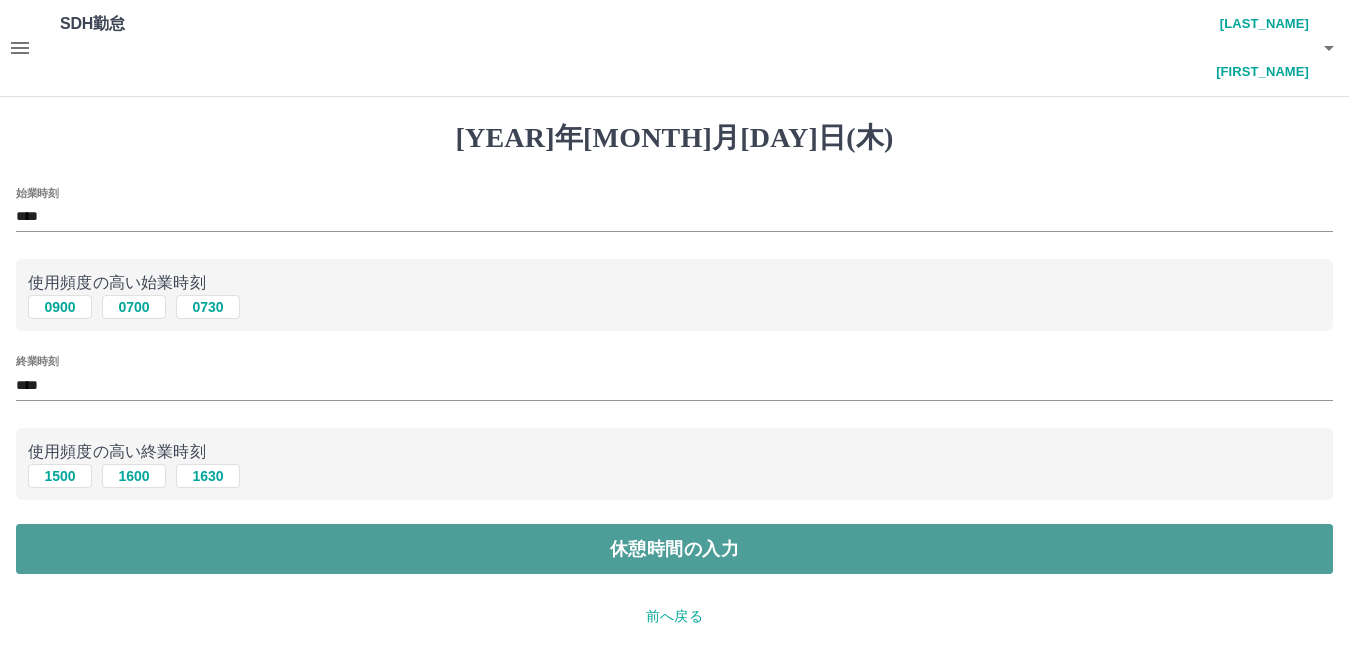 click on "休憩時間の入力" at bounding box center [674, 549] 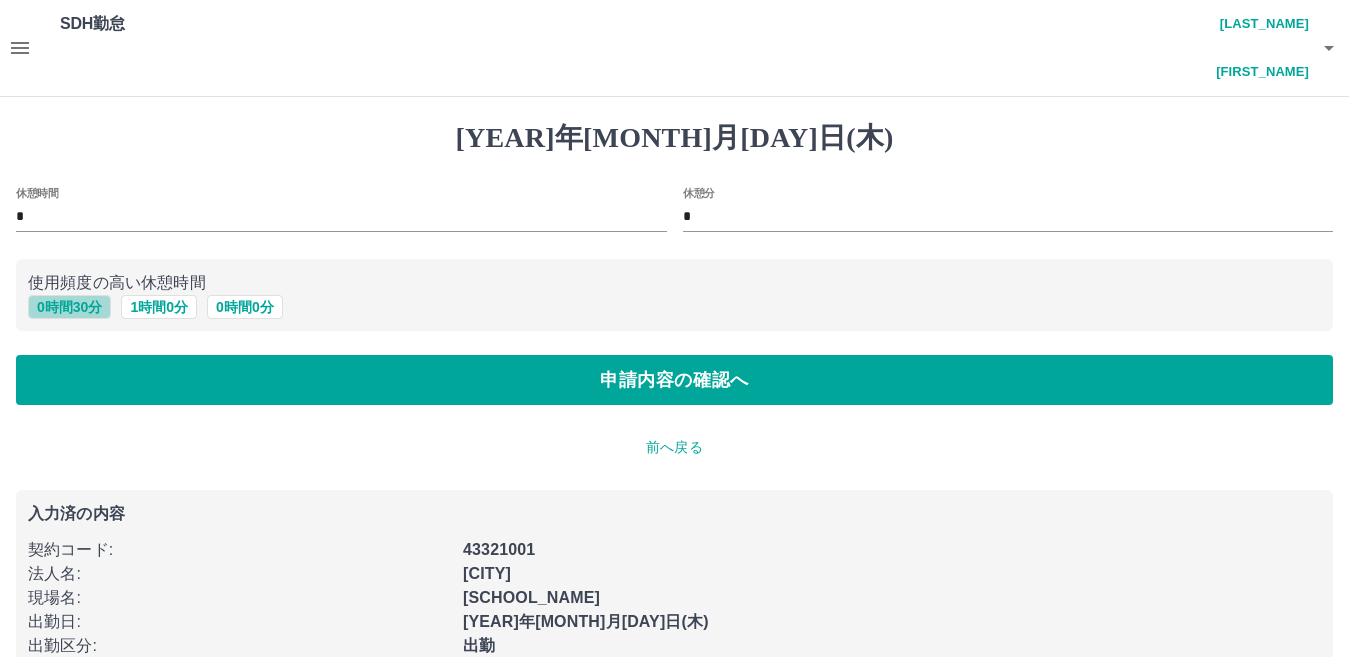 click on "0 時間 30 分" at bounding box center [69, 307] 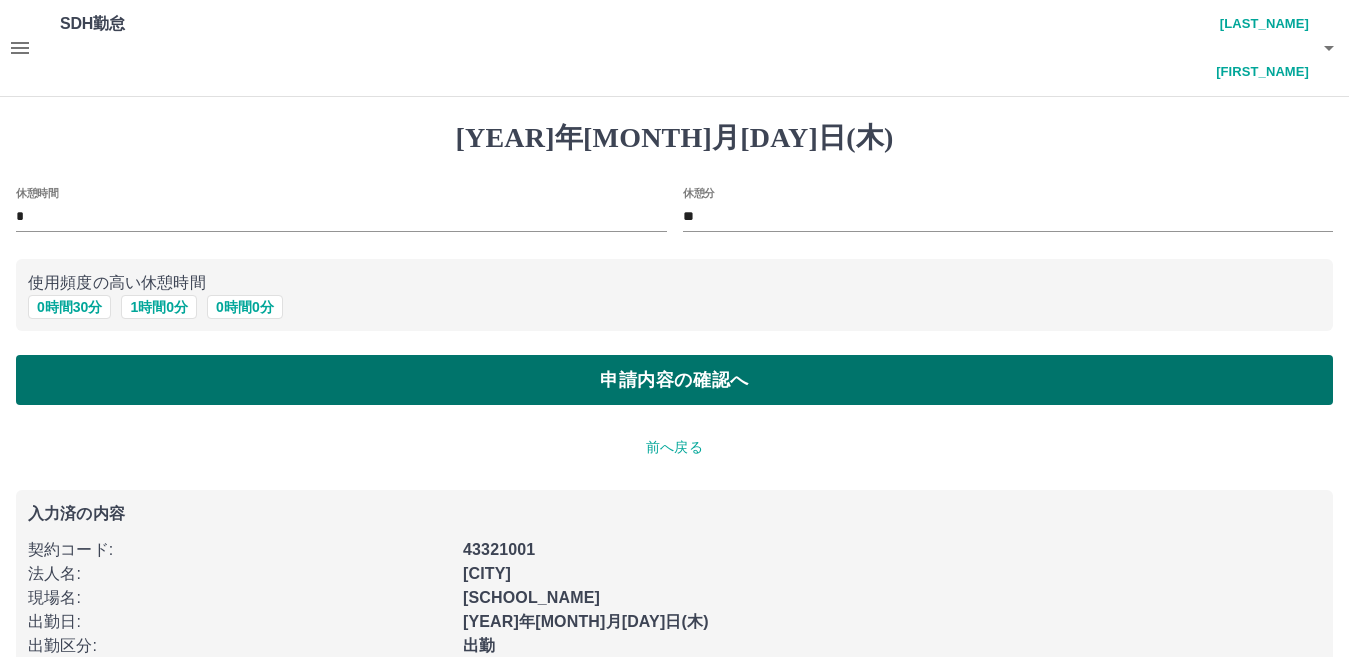 click on "申請内容の確認へ" at bounding box center (674, 380) 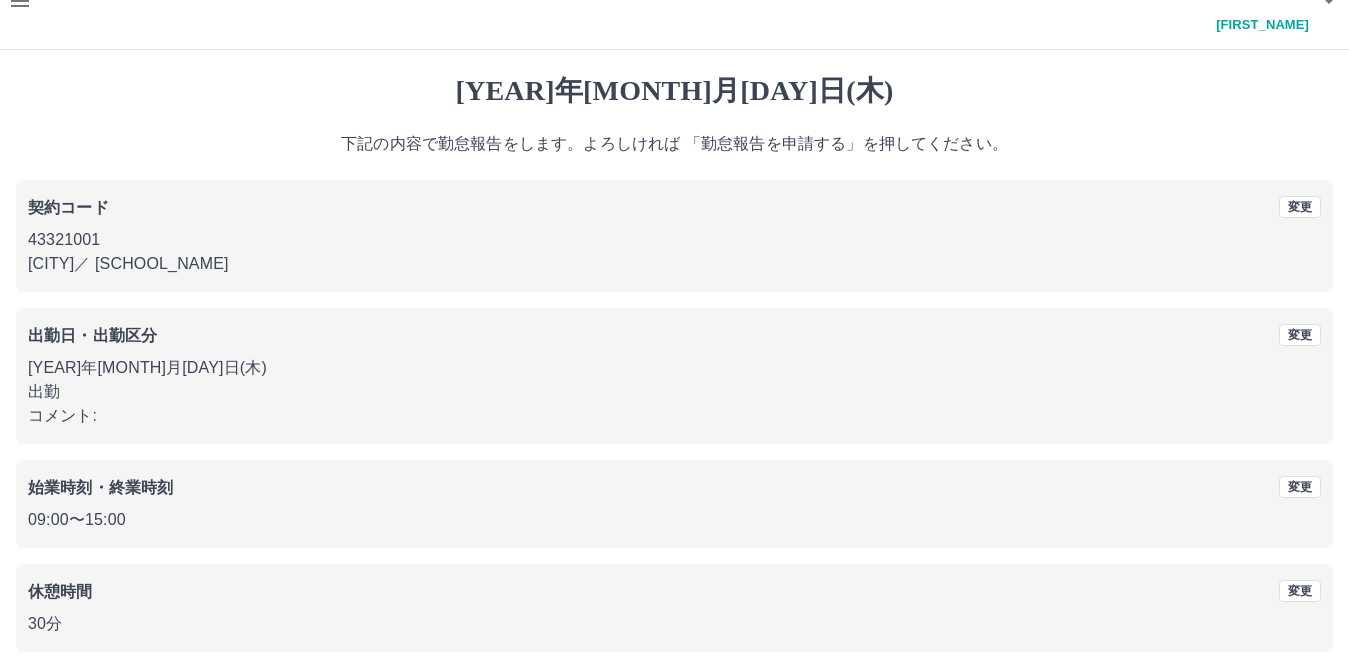 scroll, scrollTop: 92, scrollLeft: 0, axis: vertical 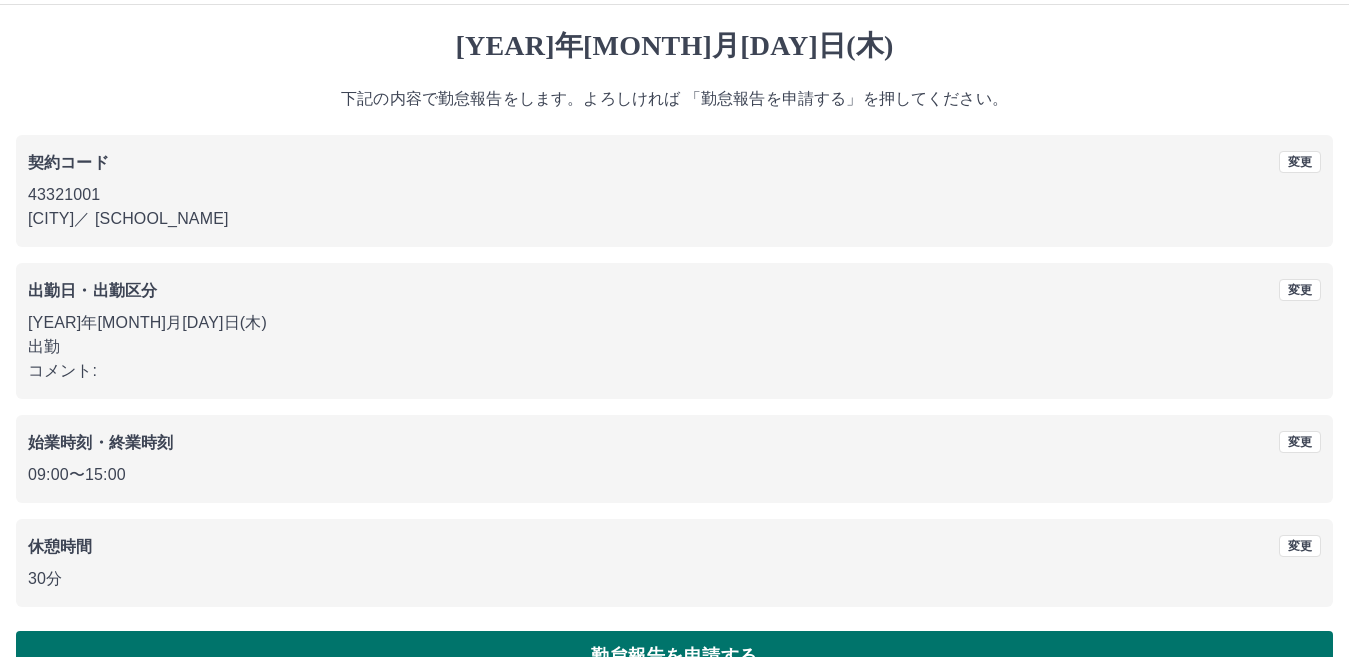 click on "勤怠報告を申請する" at bounding box center [674, 656] 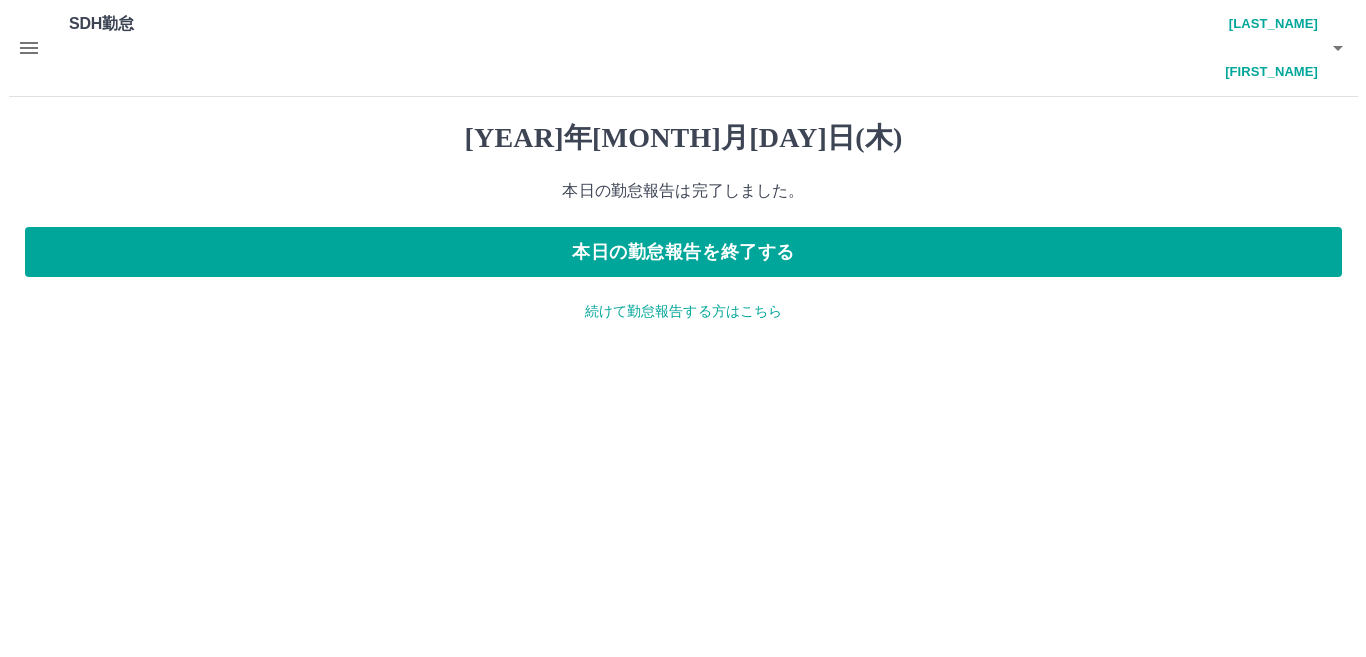 scroll, scrollTop: 0, scrollLeft: 0, axis: both 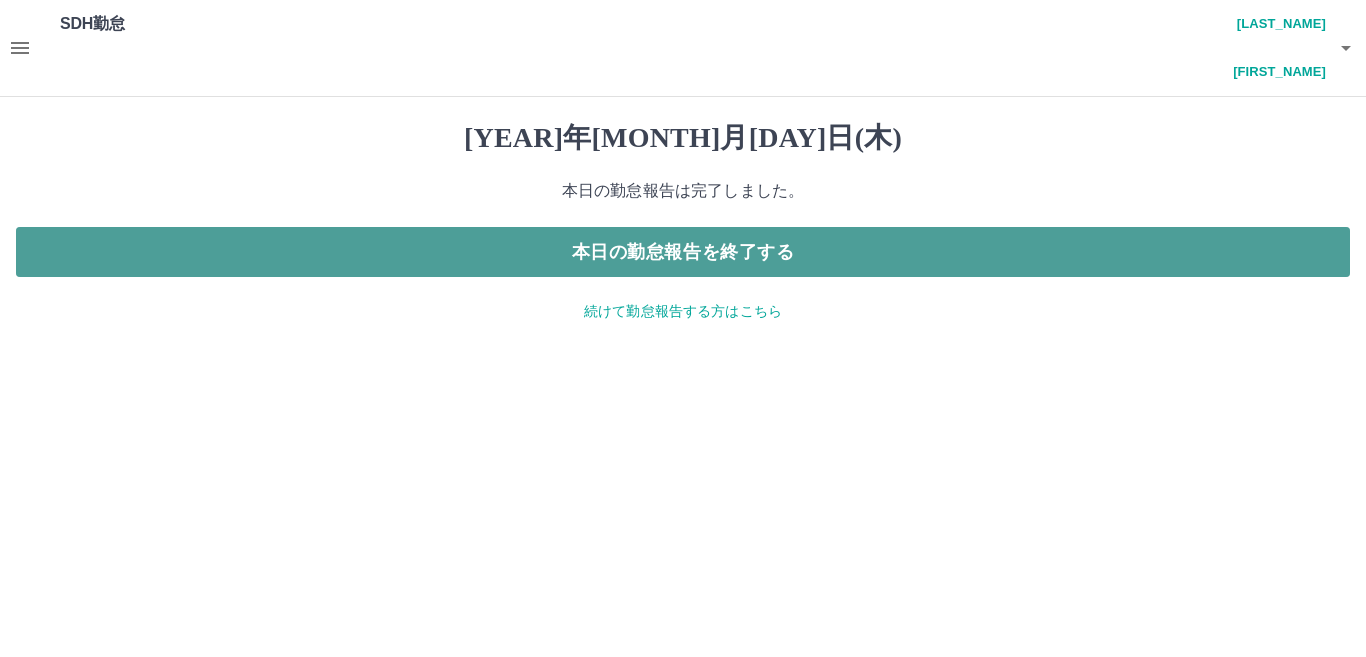 click on "本日の勤怠報告を終了する" at bounding box center (683, 252) 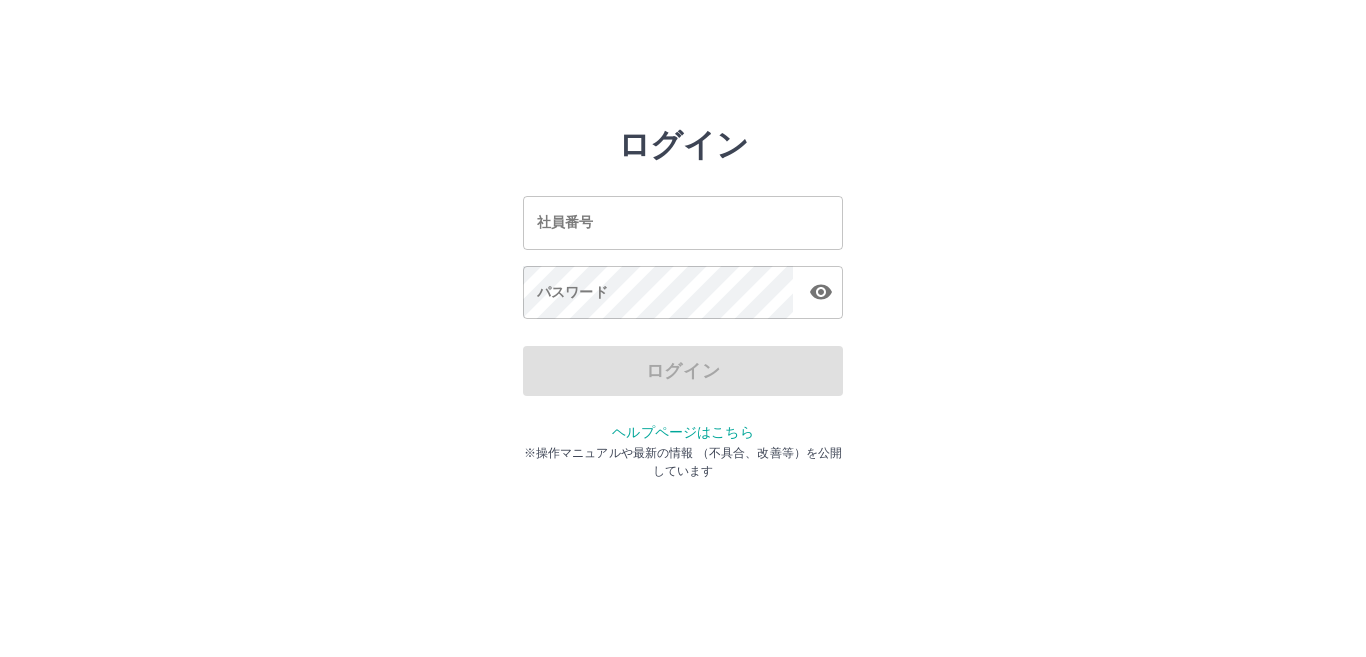 scroll, scrollTop: 0, scrollLeft: 0, axis: both 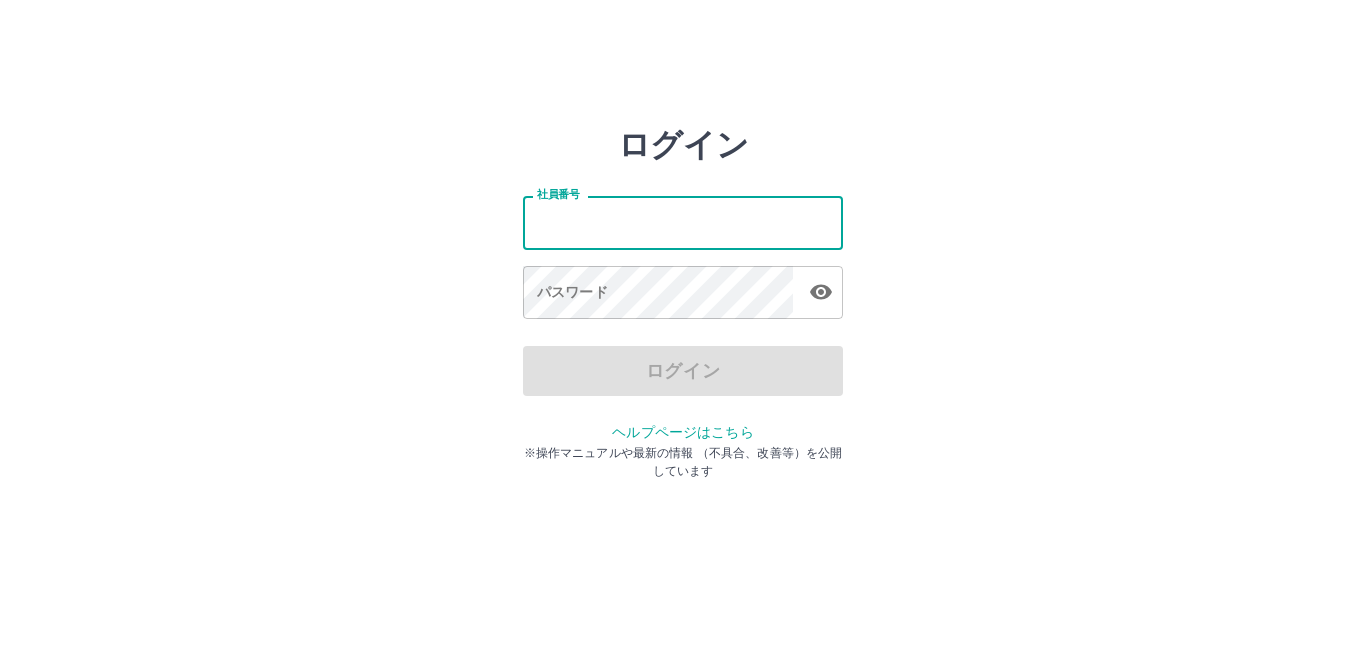 type on "*******" 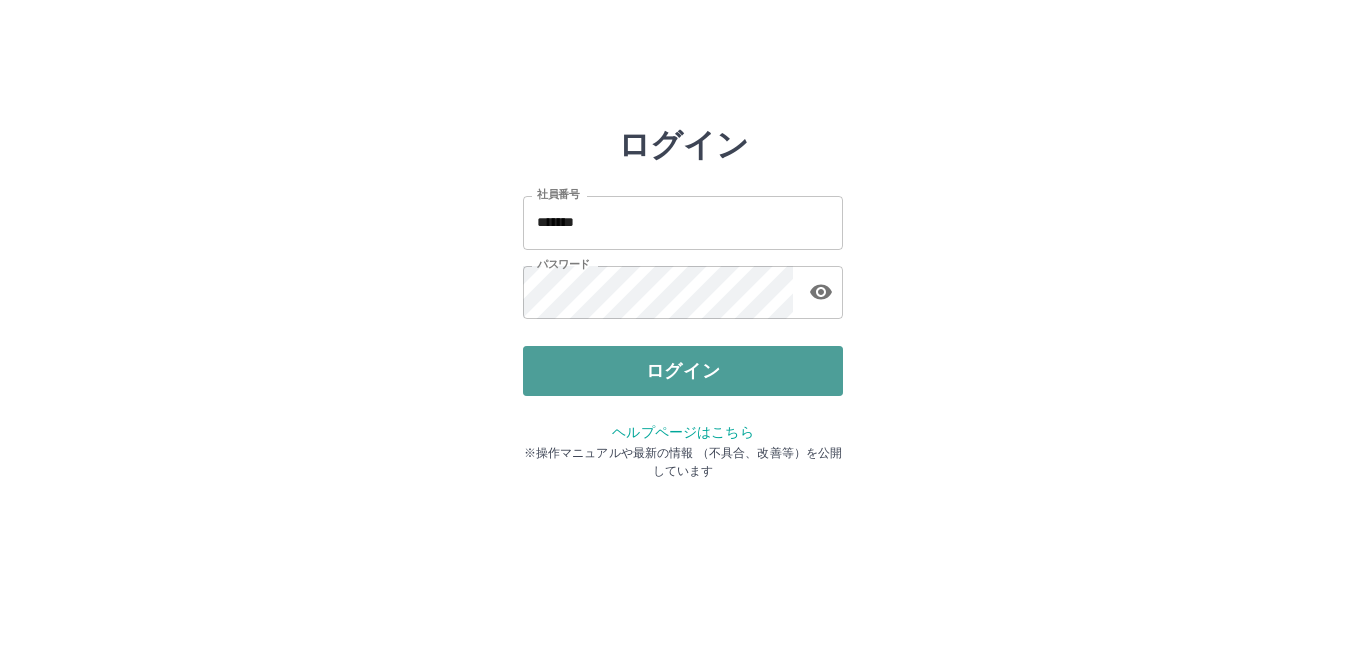 click on "ログイン" at bounding box center (683, 371) 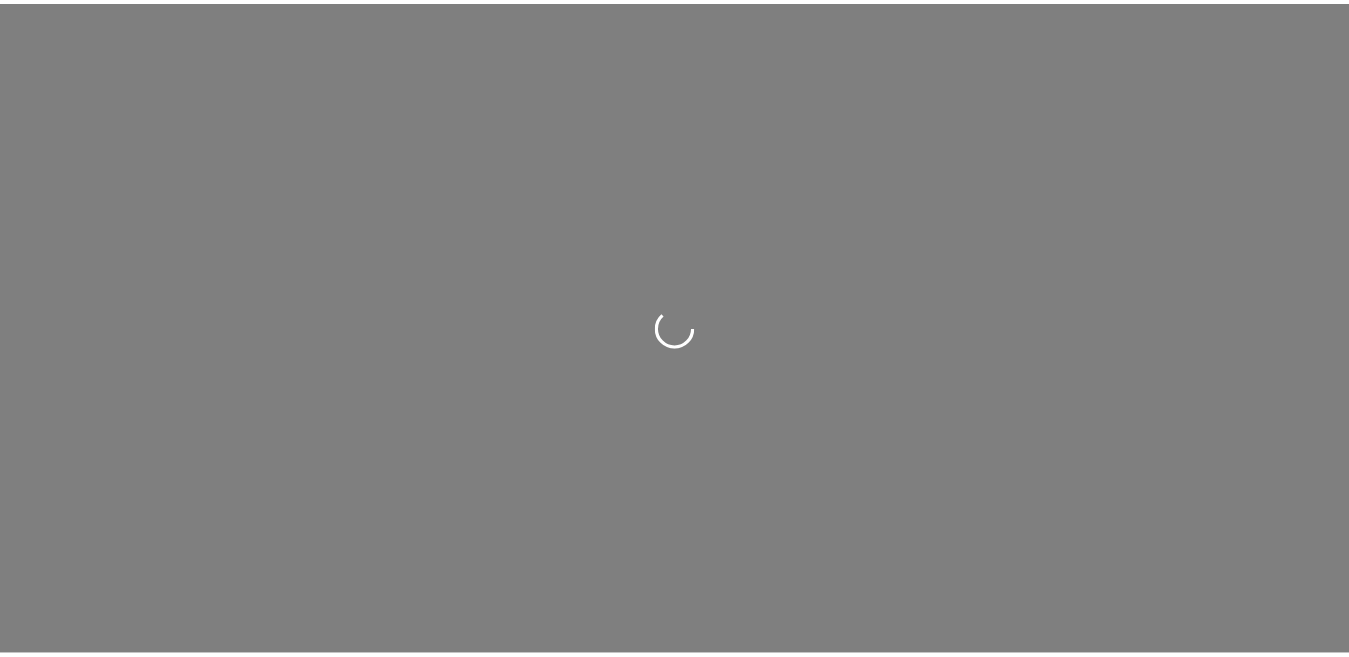 scroll, scrollTop: 0, scrollLeft: 0, axis: both 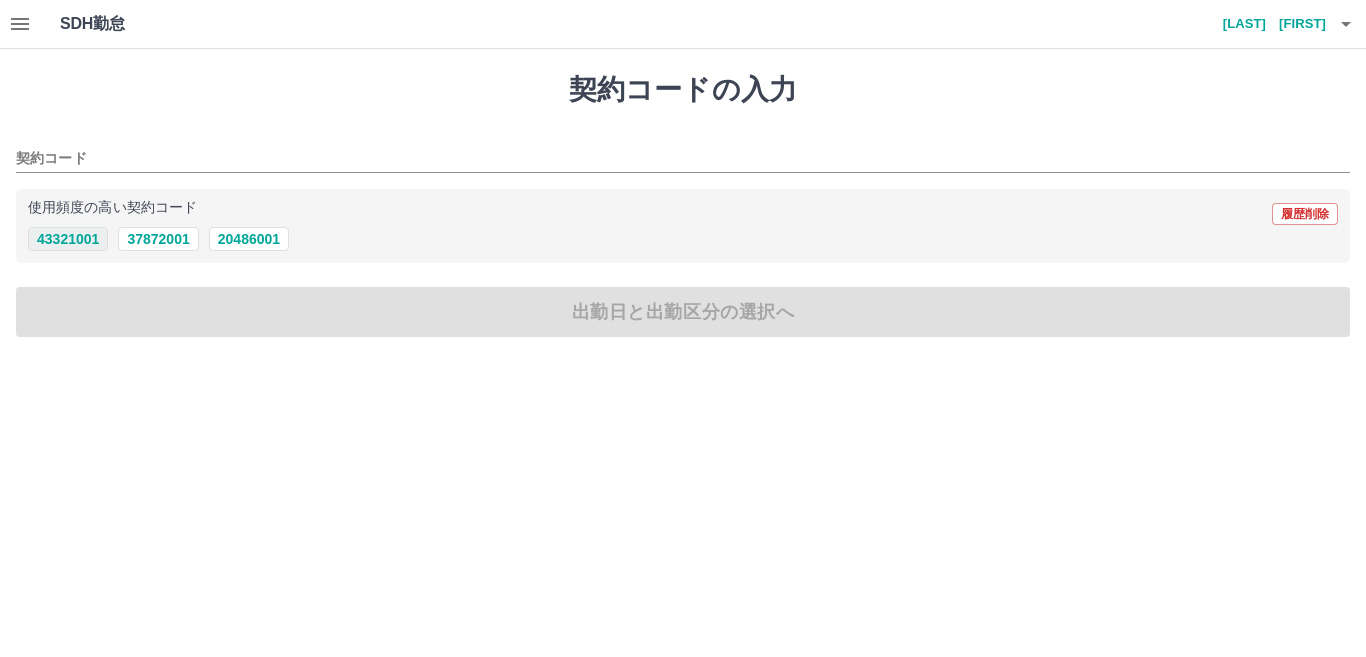 click on "43321001" at bounding box center (68, 239) 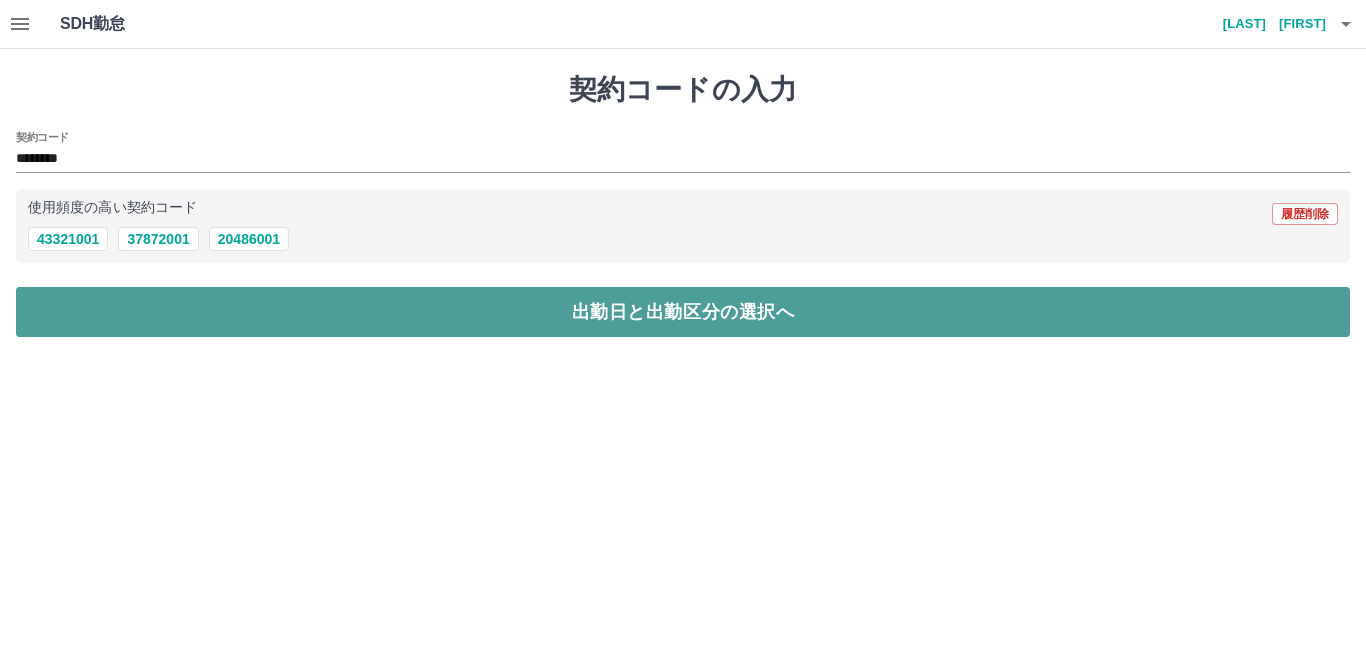 click on "出勤日と出勤区分の選択へ" at bounding box center (683, 312) 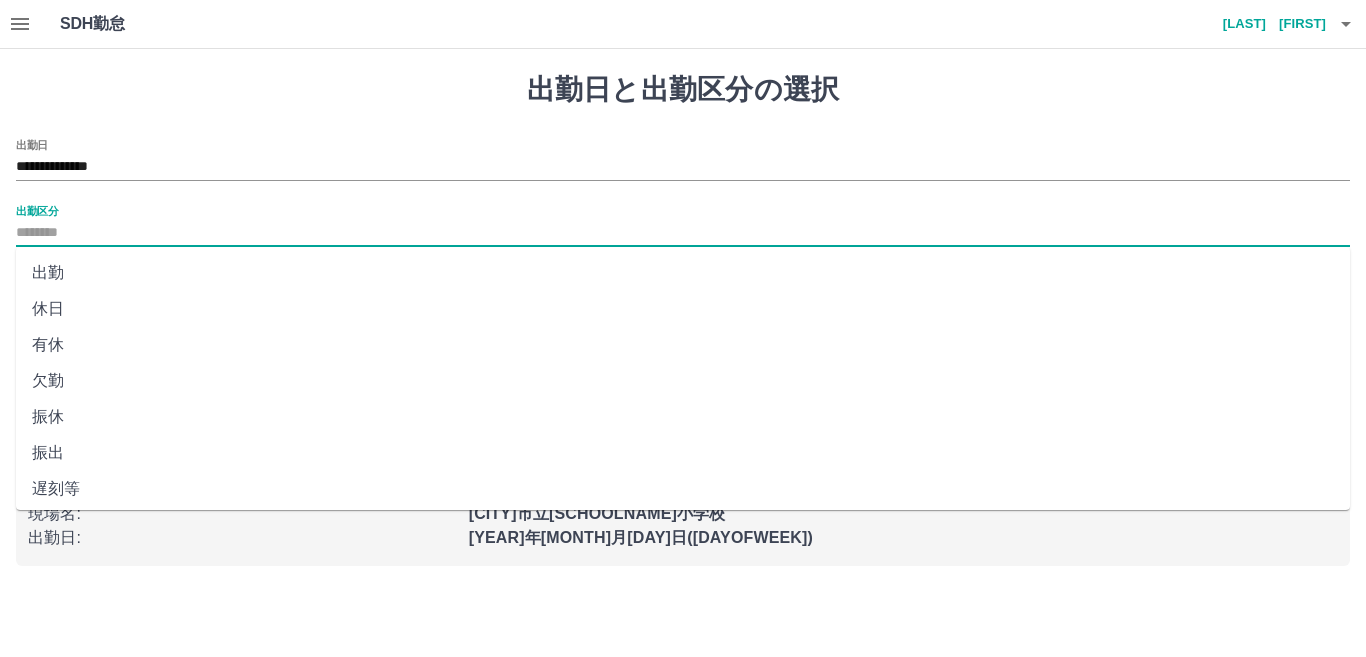 click on "出勤区分" at bounding box center (683, 233) 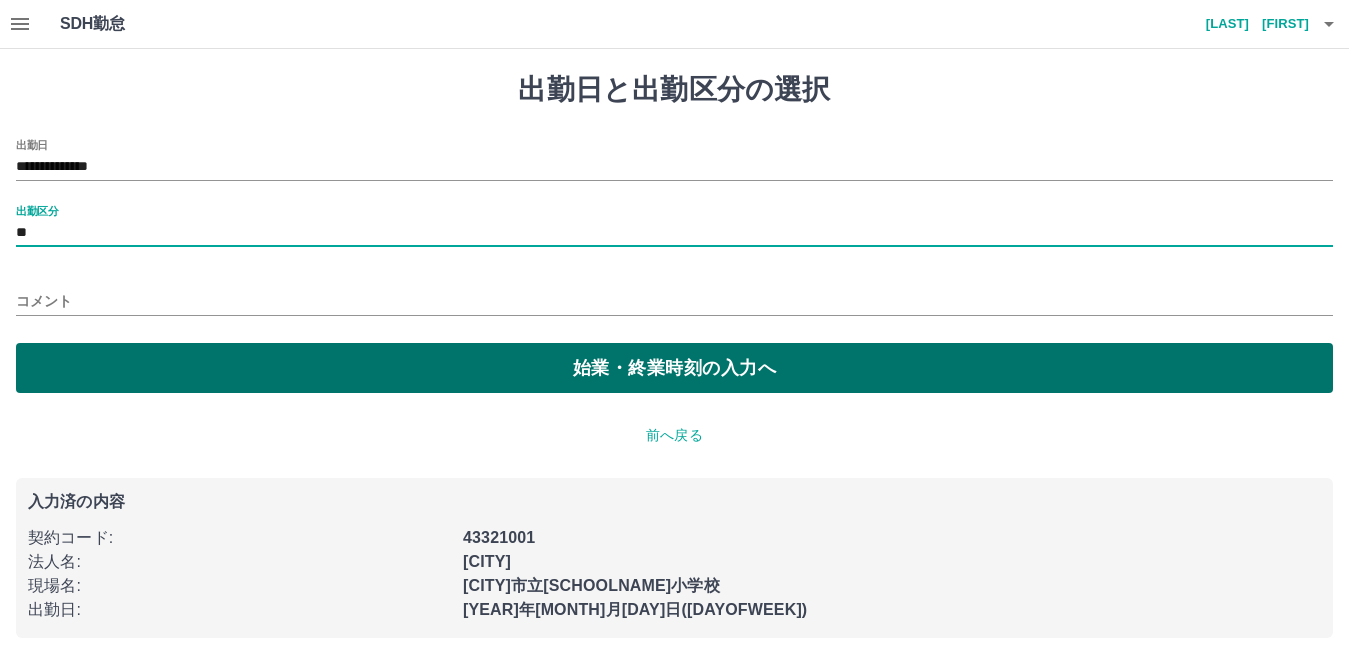 click on "始業・終業時刻の入力へ" at bounding box center (674, 368) 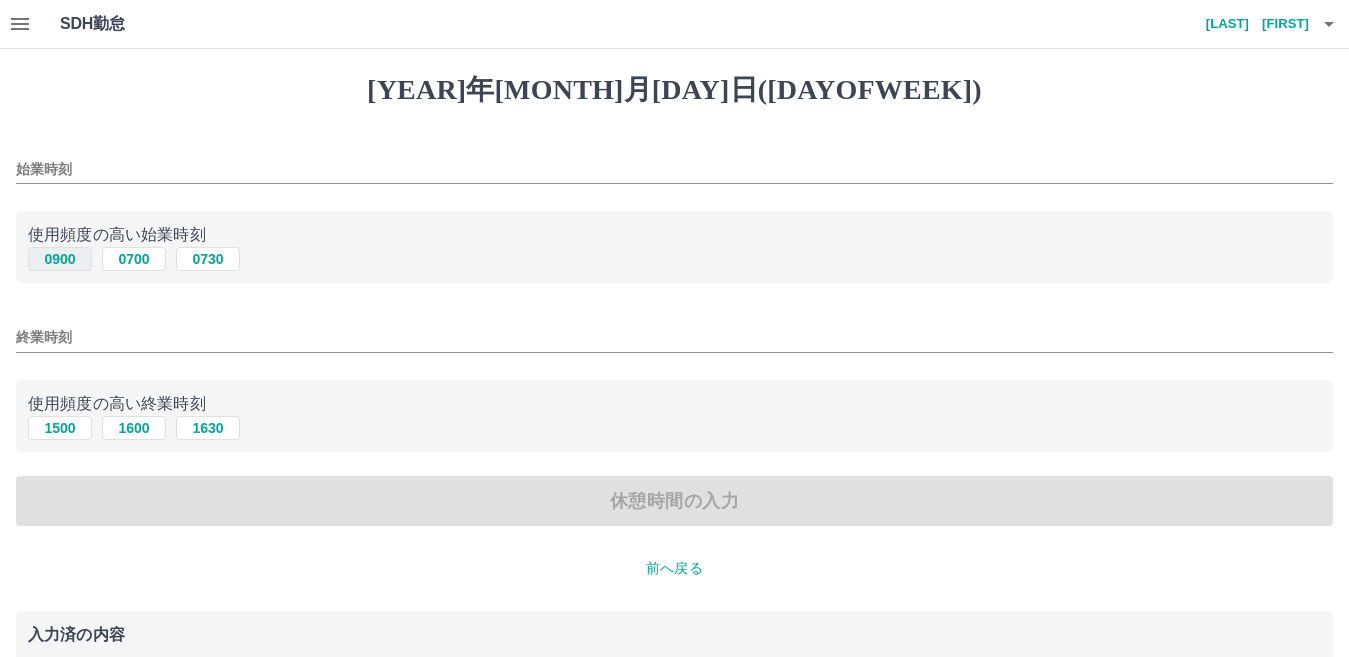 click on "0900" at bounding box center [60, 259] 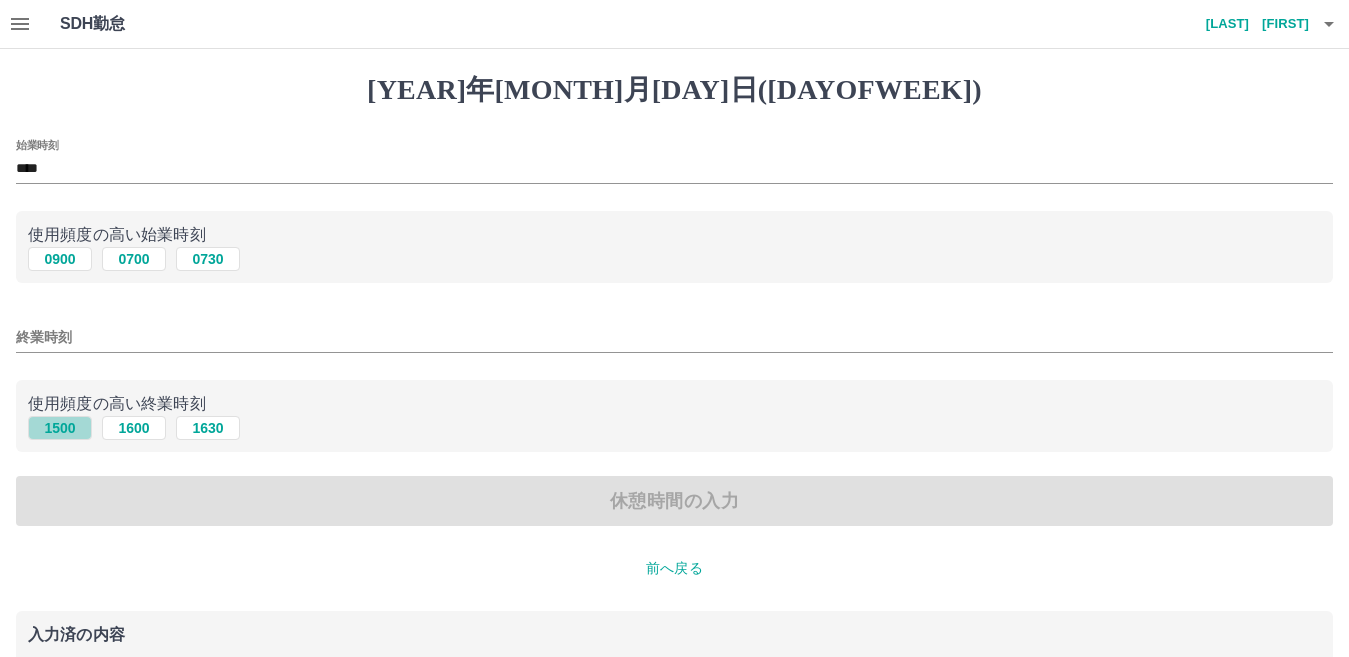 click on "1500" at bounding box center (60, 259) 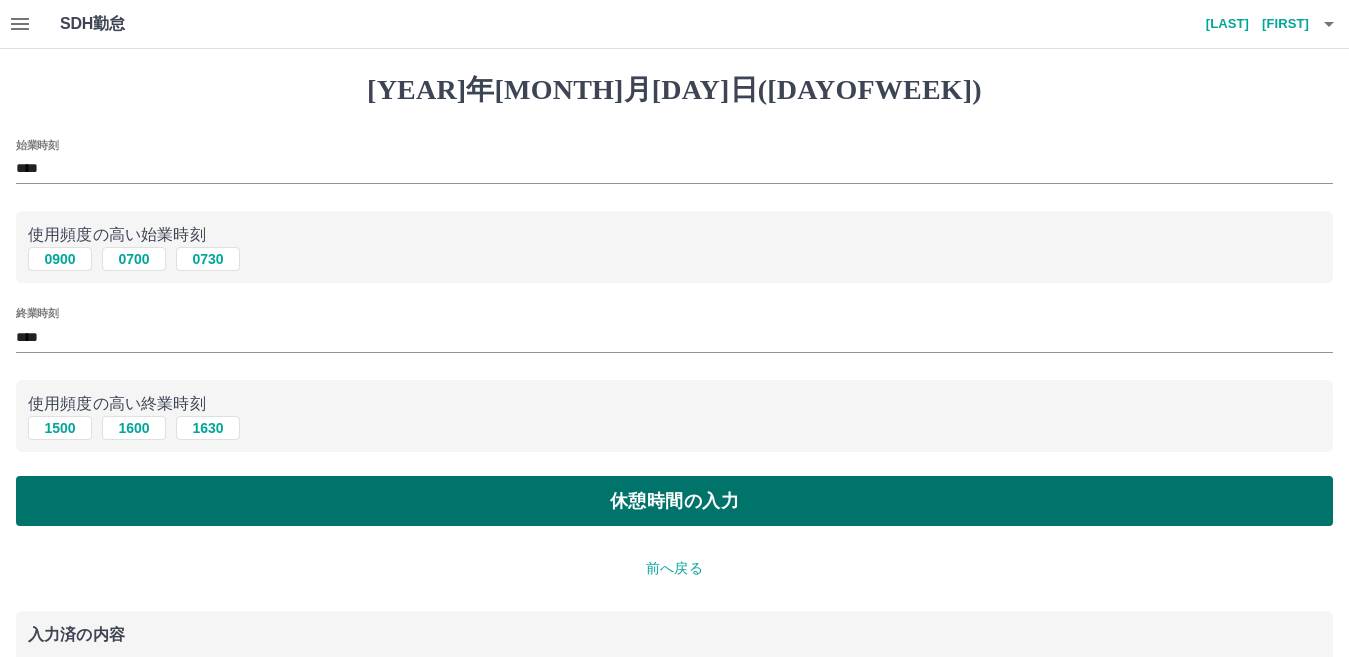 click on "休憩時間の入力" at bounding box center [674, 501] 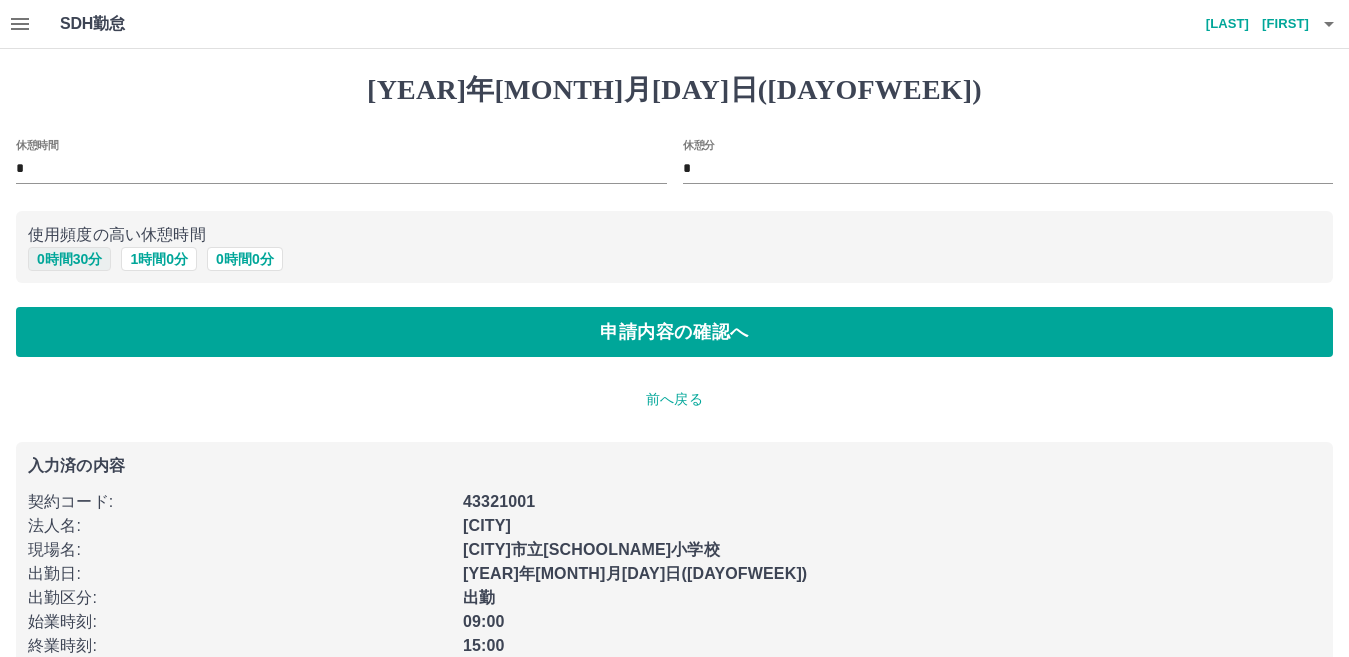 click on "0 時間 30 分" at bounding box center (69, 259) 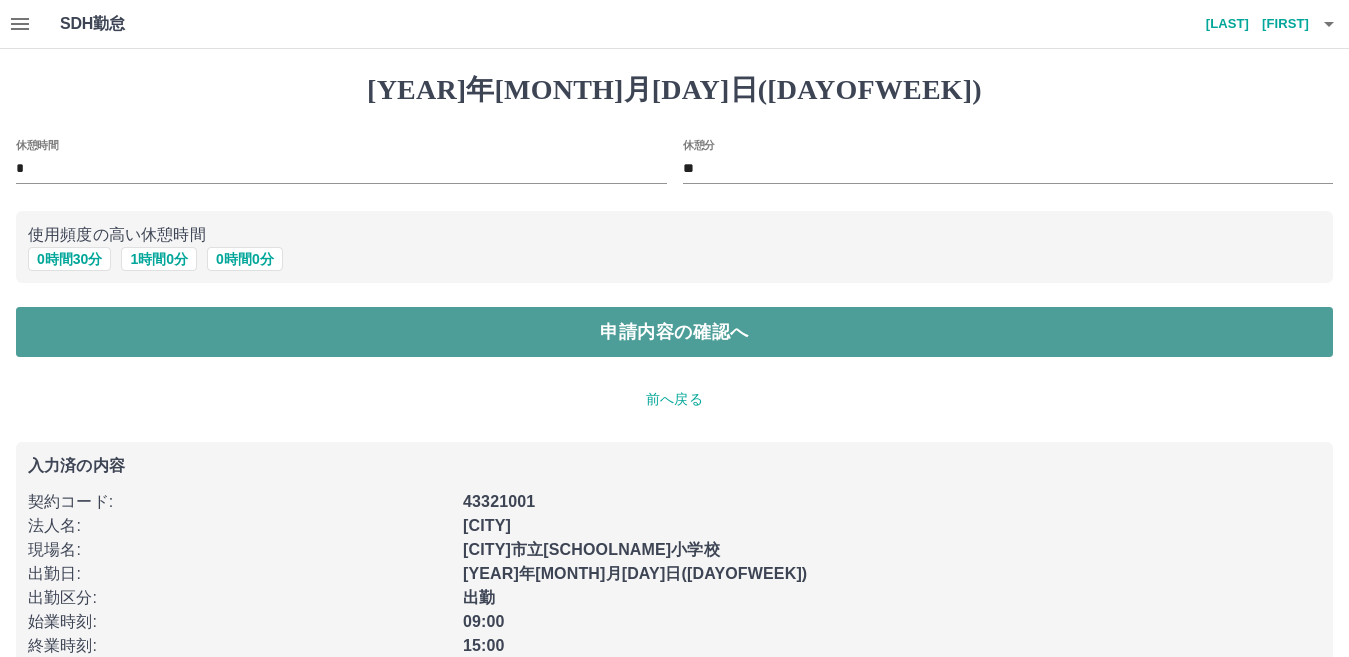 click on "申請内容の確認へ" at bounding box center (674, 332) 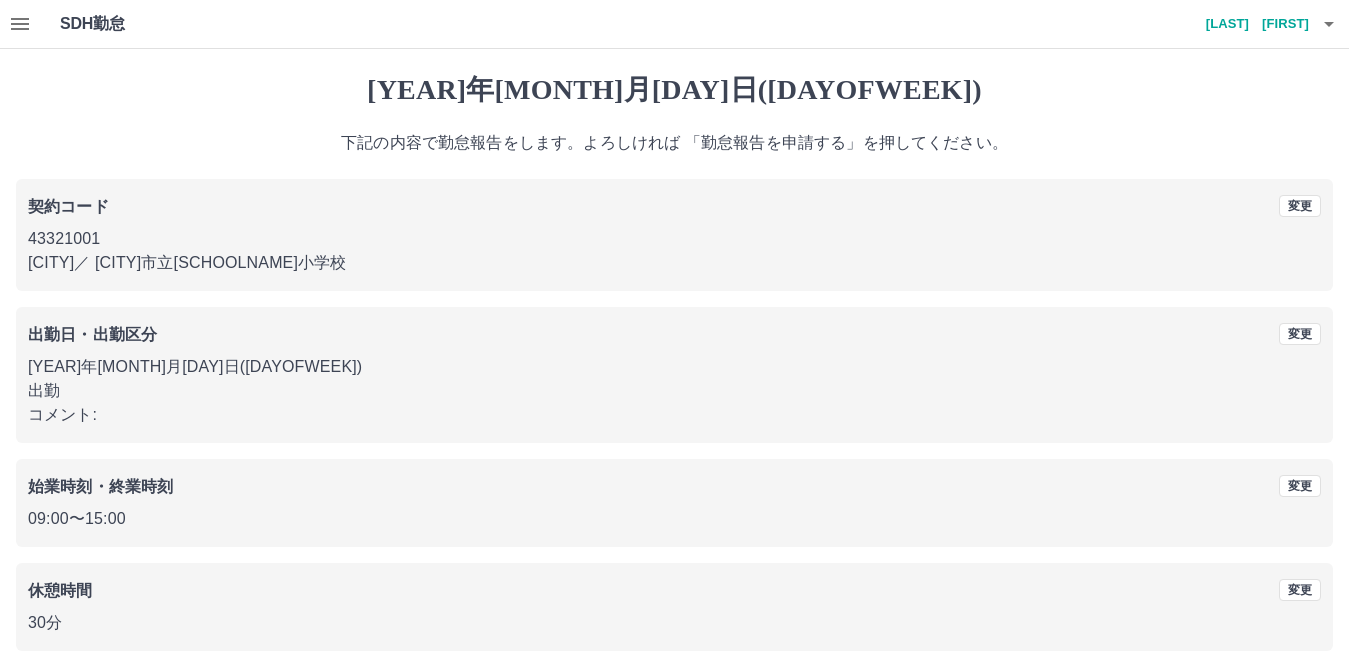 scroll, scrollTop: 92, scrollLeft: 0, axis: vertical 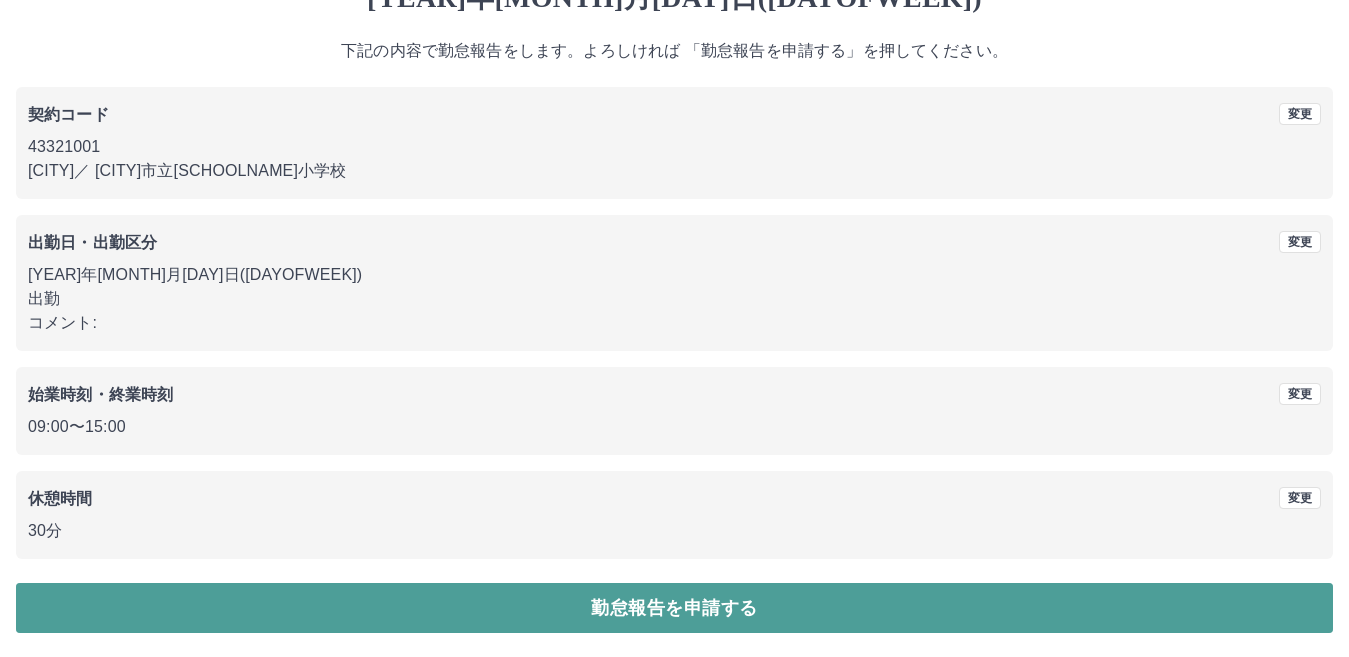 click on "勤怠報告を申請する" at bounding box center (674, 608) 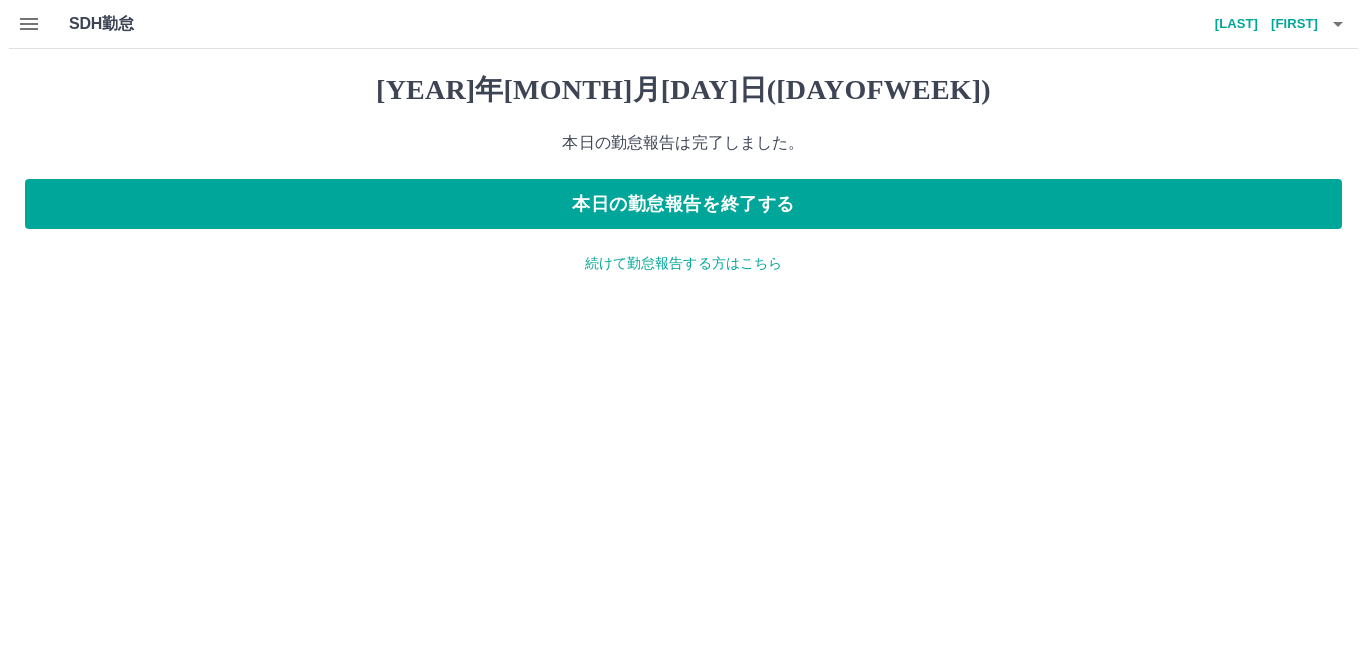 scroll, scrollTop: 0, scrollLeft: 0, axis: both 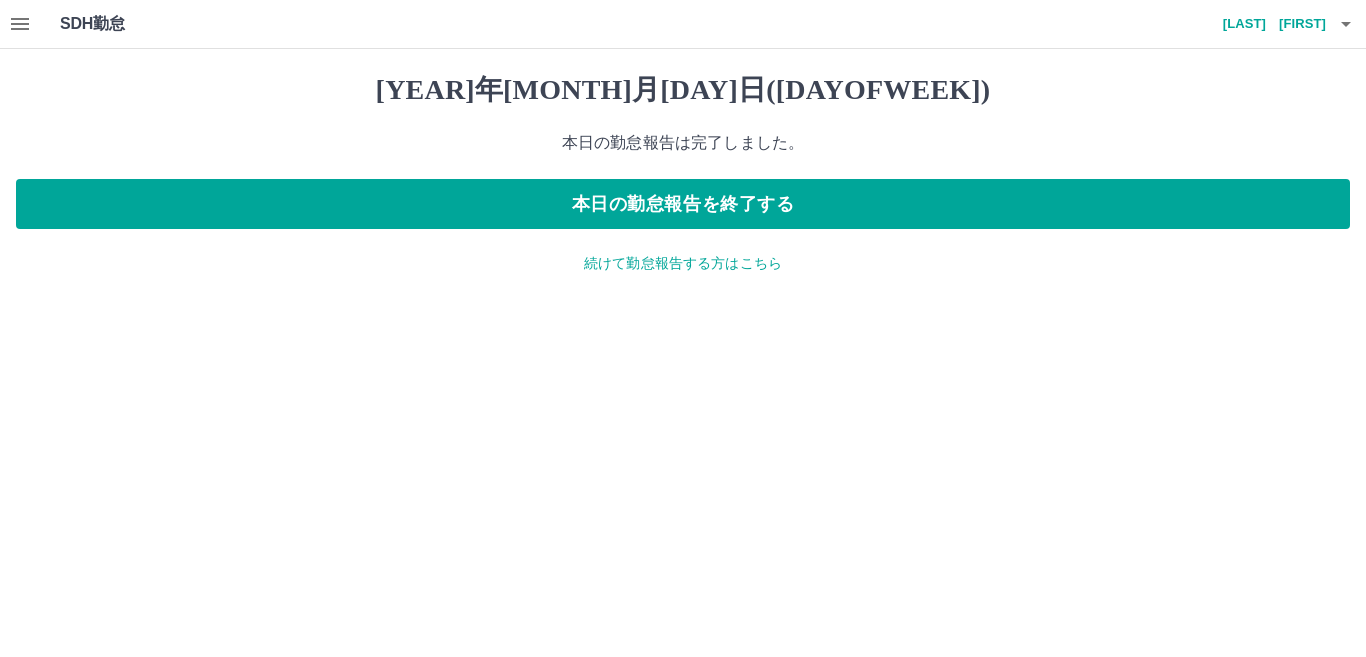 click on "続けて勤怠報告する方はこちら" at bounding box center [683, 263] 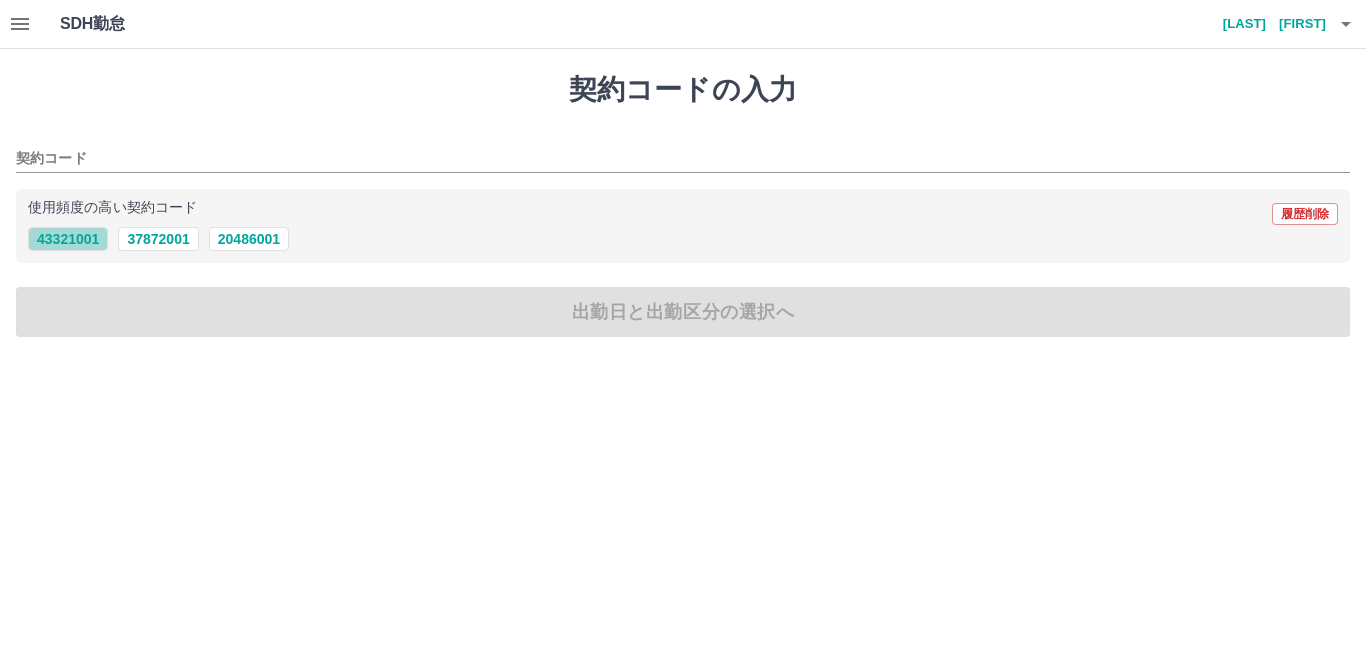 click on "43321001" at bounding box center [68, 239] 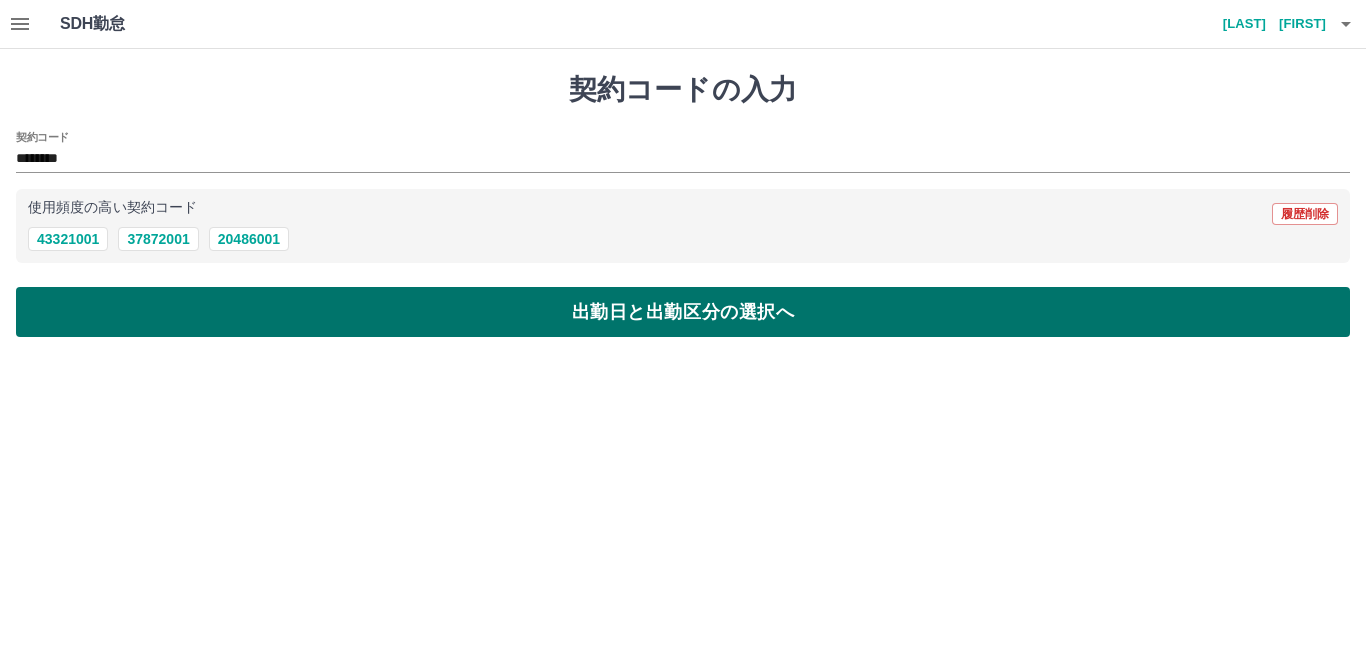 click on "出勤日と出勤区分の選択へ" at bounding box center [683, 312] 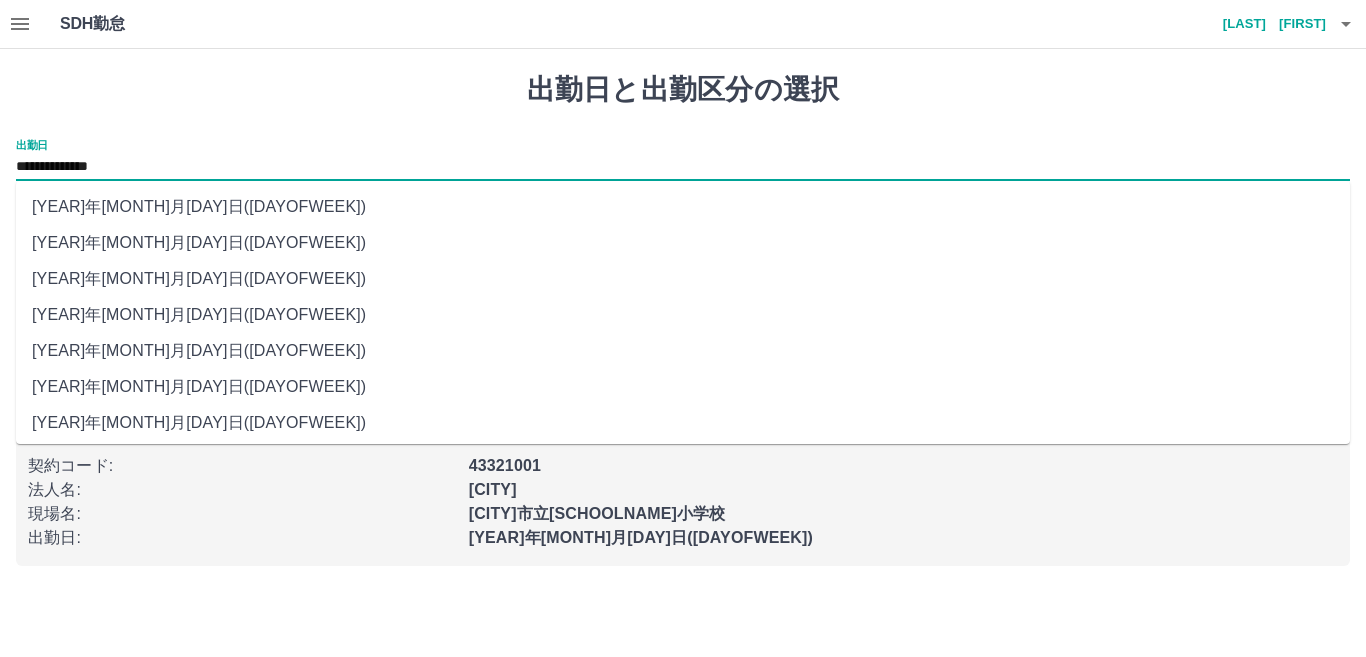 click on "**********" at bounding box center [683, 167] 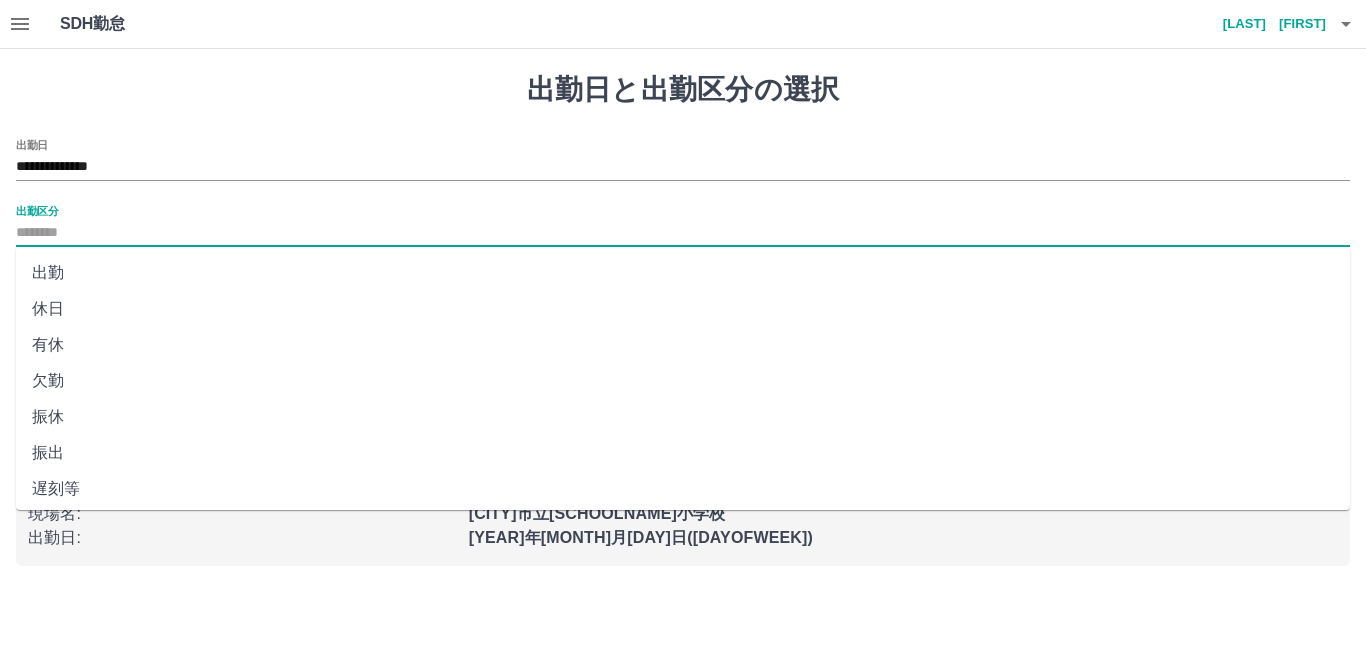 click on "出勤区分" at bounding box center (683, 233) 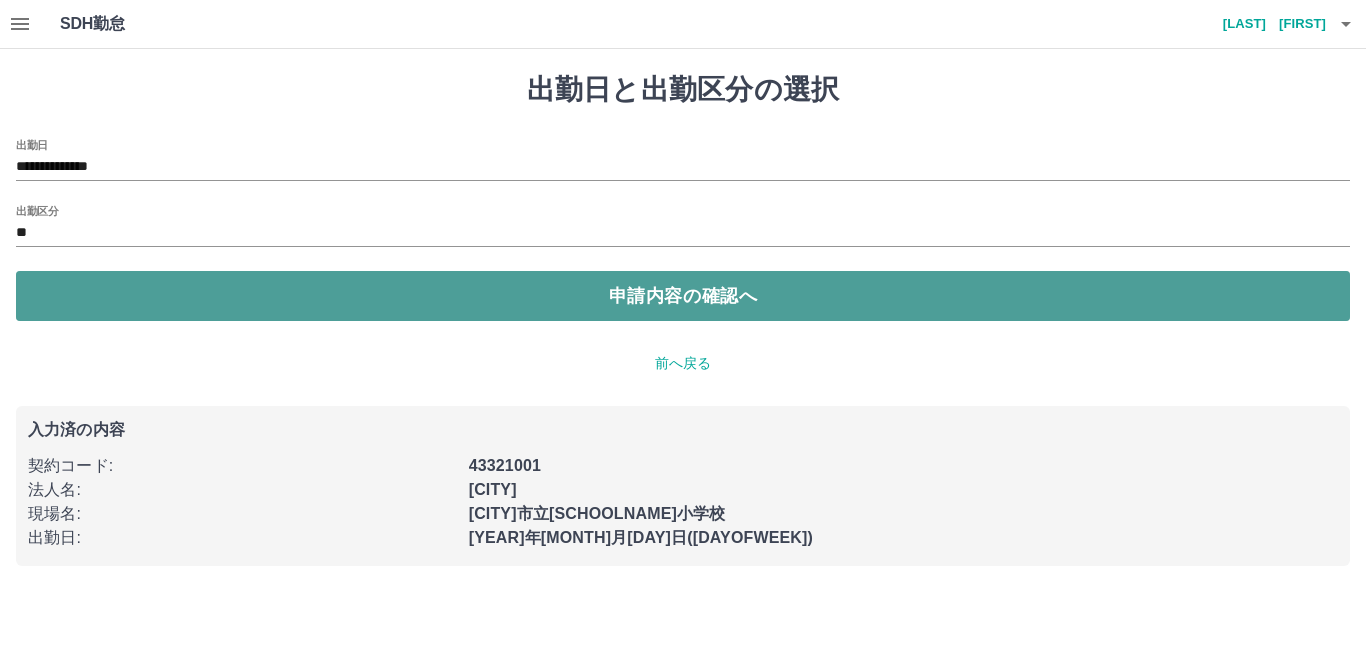 click on "申請内容の確認へ" at bounding box center [683, 296] 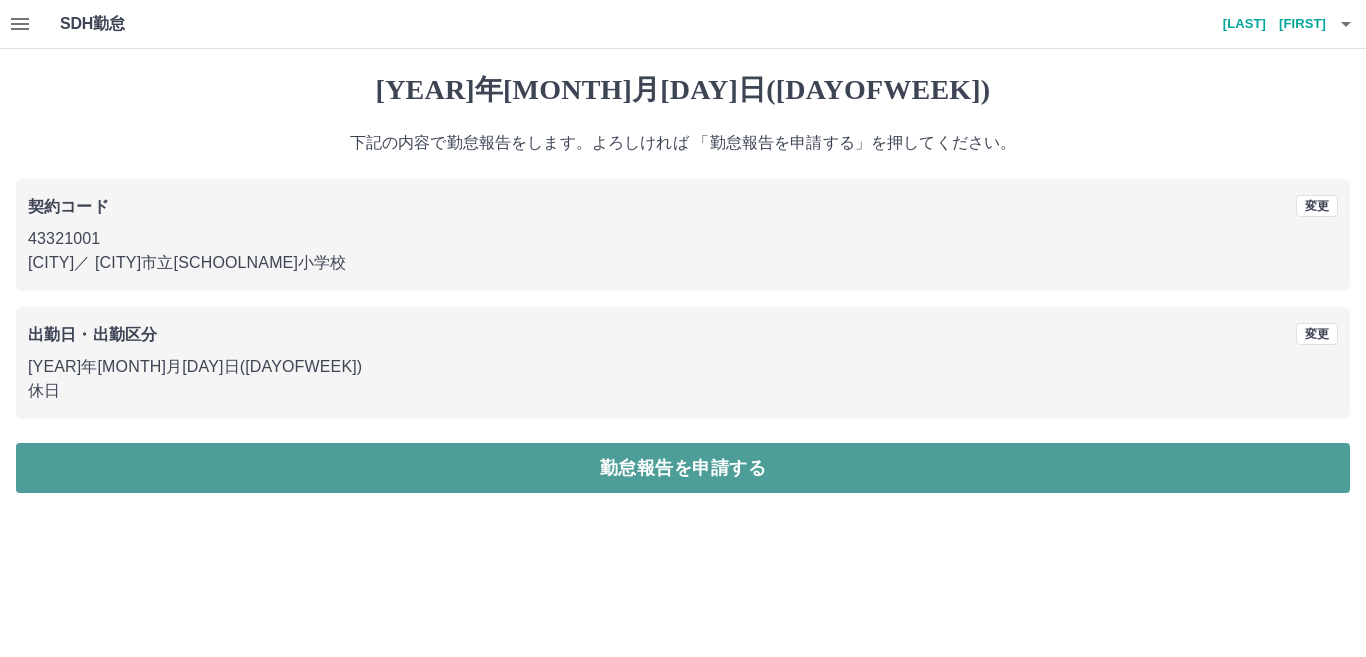 click on "勤怠報告を申請する" at bounding box center [683, 468] 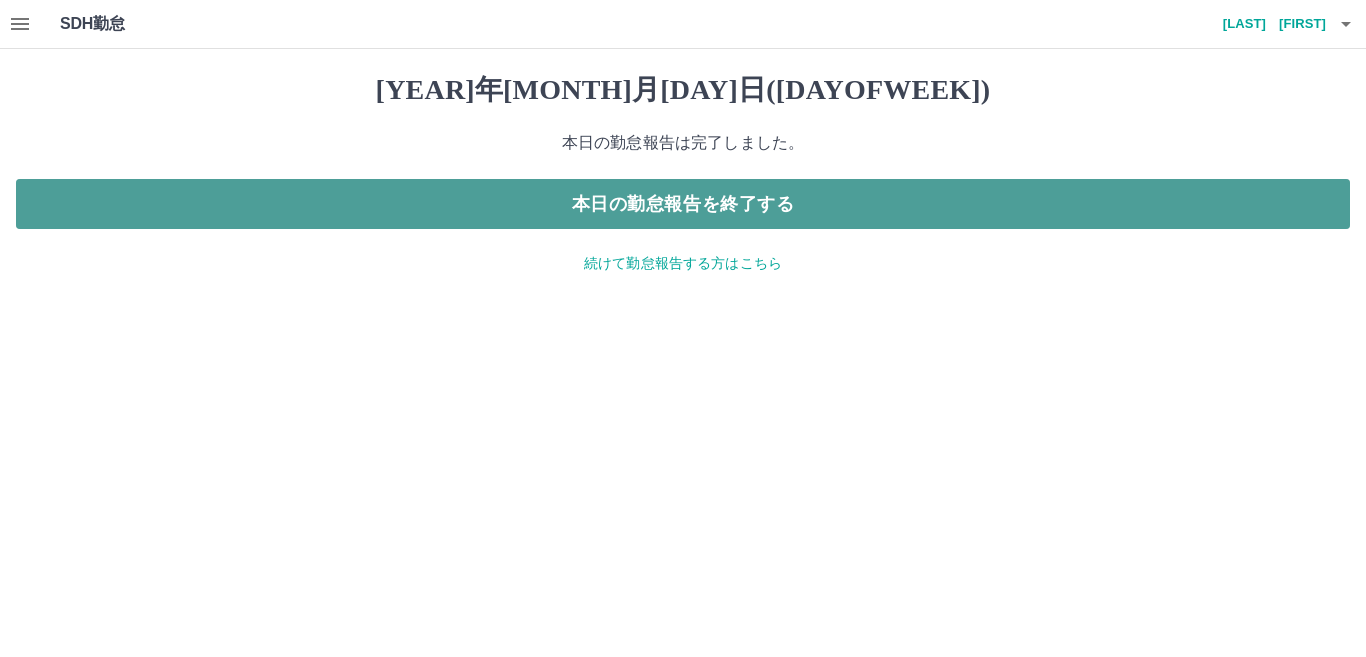 click on "本日の勤怠報告を終了する" at bounding box center (683, 204) 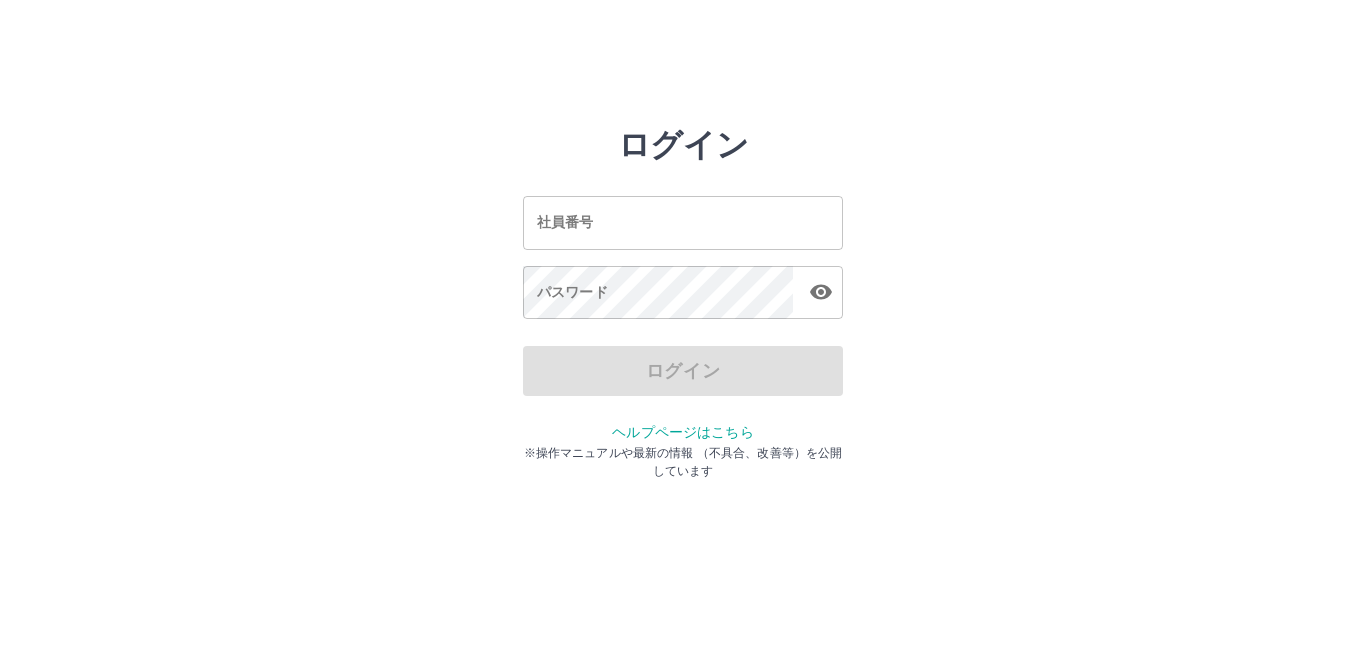 scroll, scrollTop: 0, scrollLeft: 0, axis: both 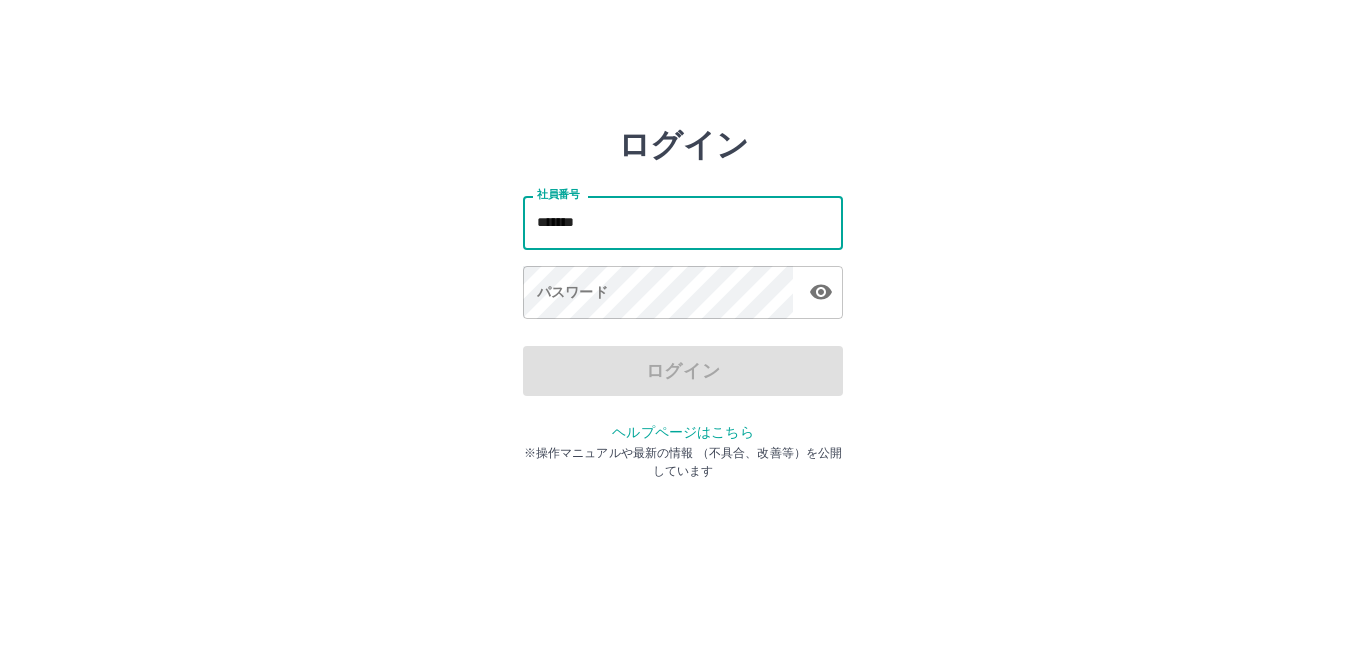 type on "*******" 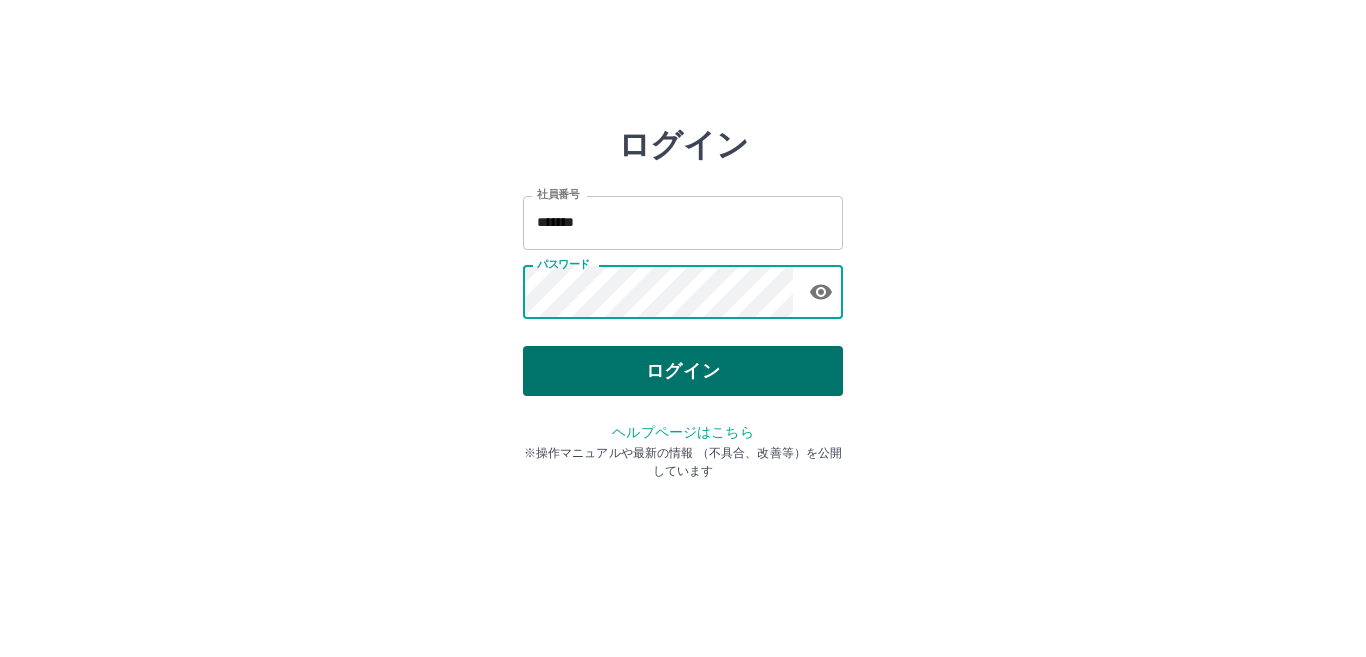 click on "ログイン" at bounding box center (683, 371) 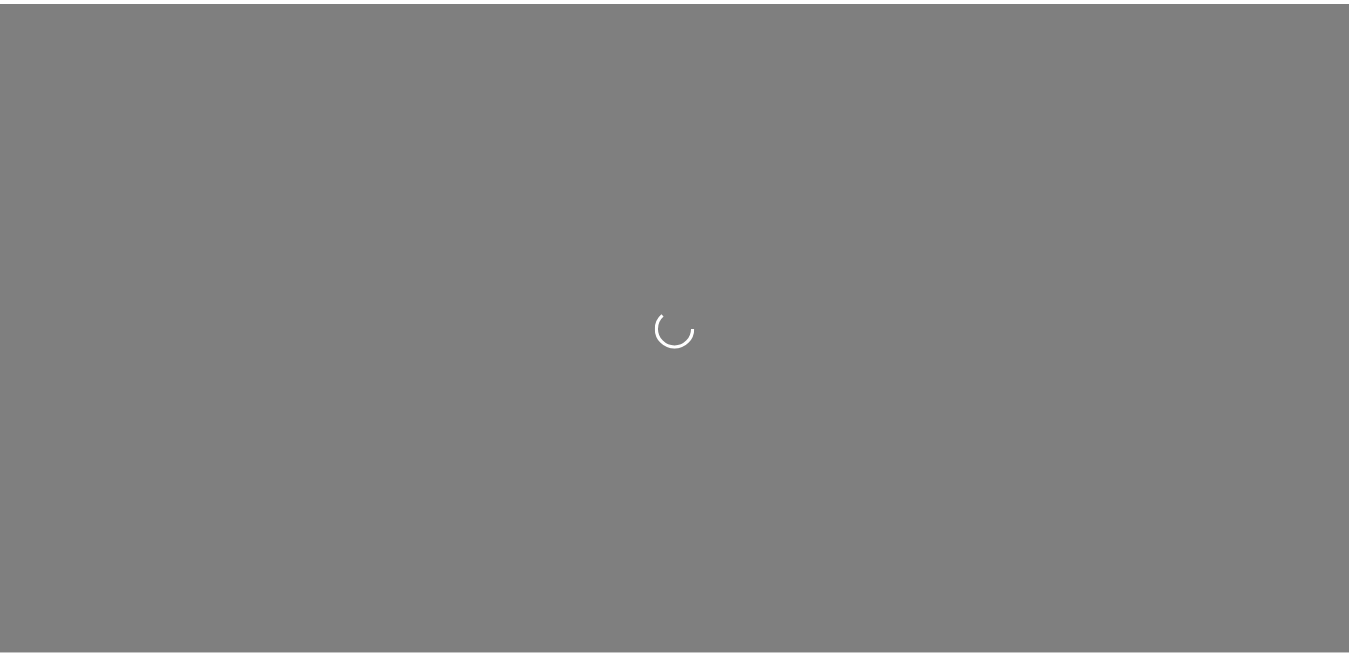scroll, scrollTop: 0, scrollLeft: 0, axis: both 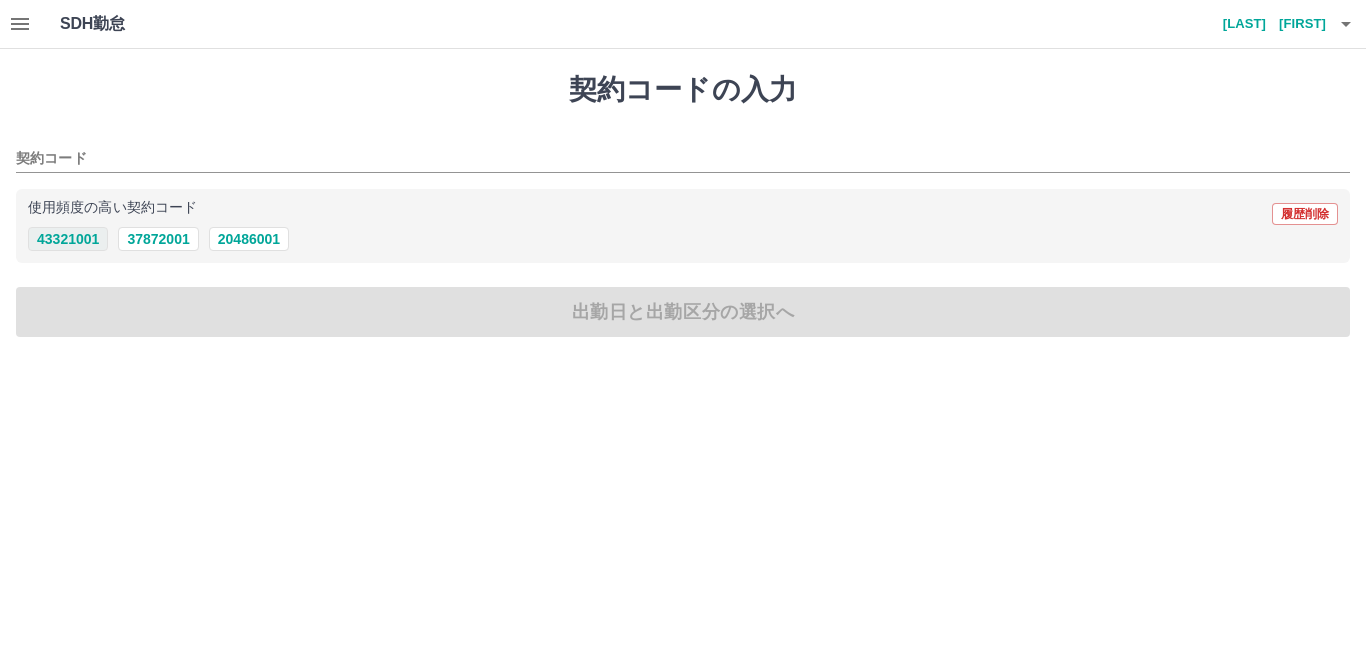 click on "43321001" at bounding box center (68, 239) 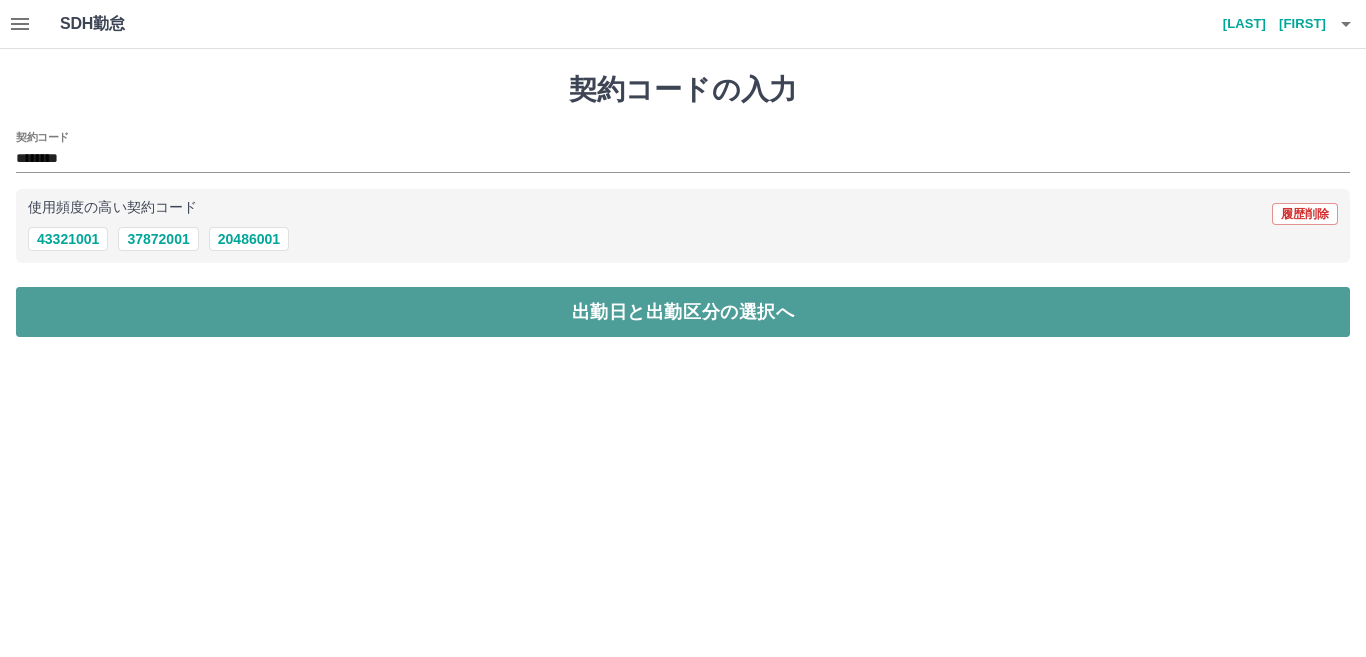 click on "出勤日と出勤区分の選択へ" at bounding box center [683, 312] 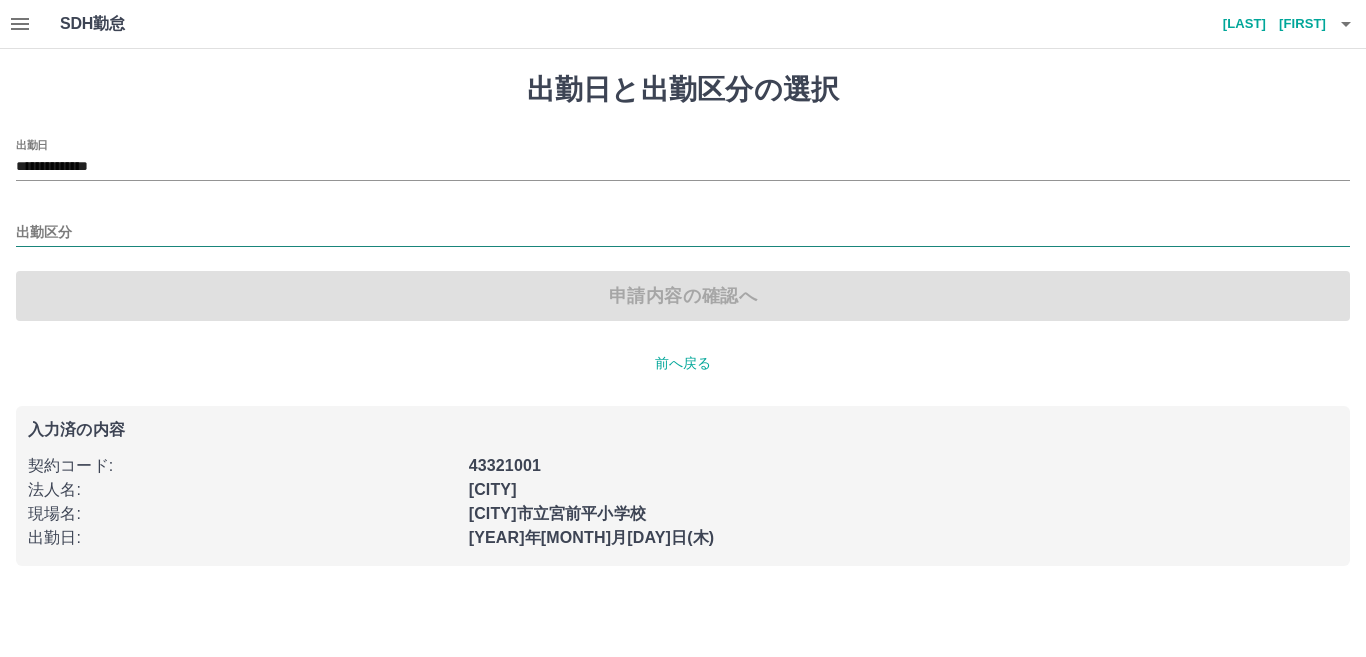 click on "出勤区分" at bounding box center (683, 233) 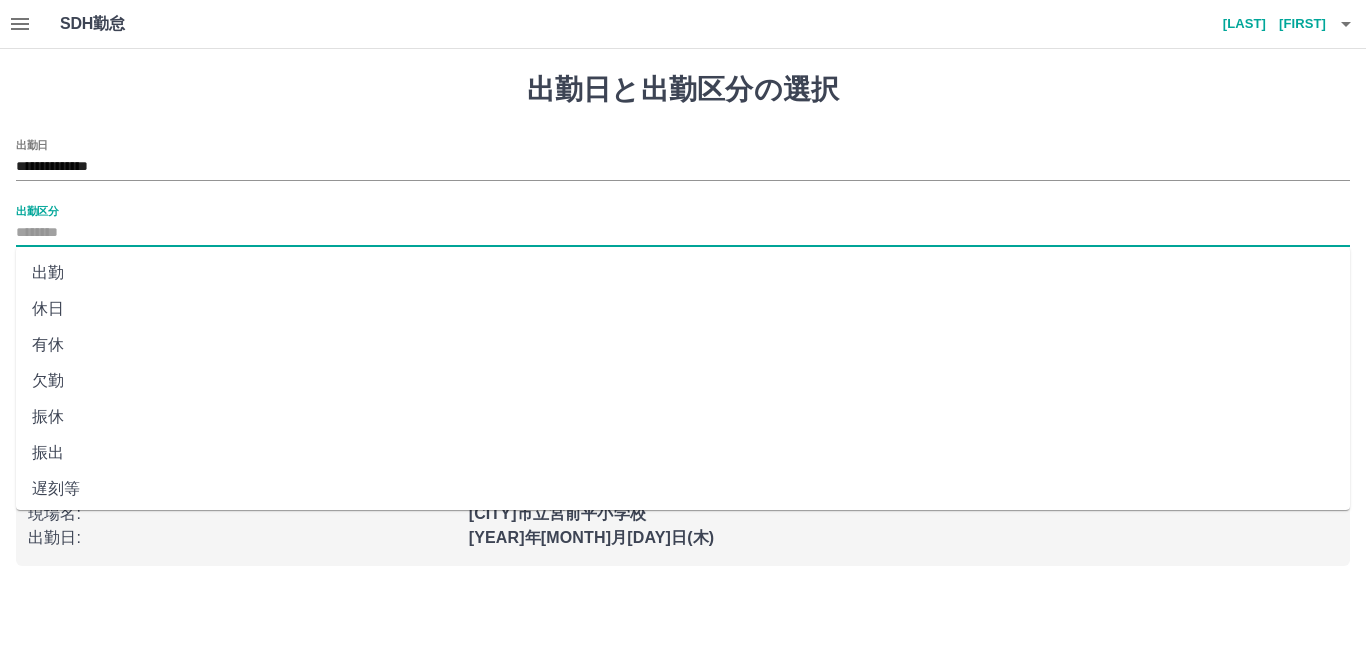 click on "出勤" at bounding box center [683, 273] 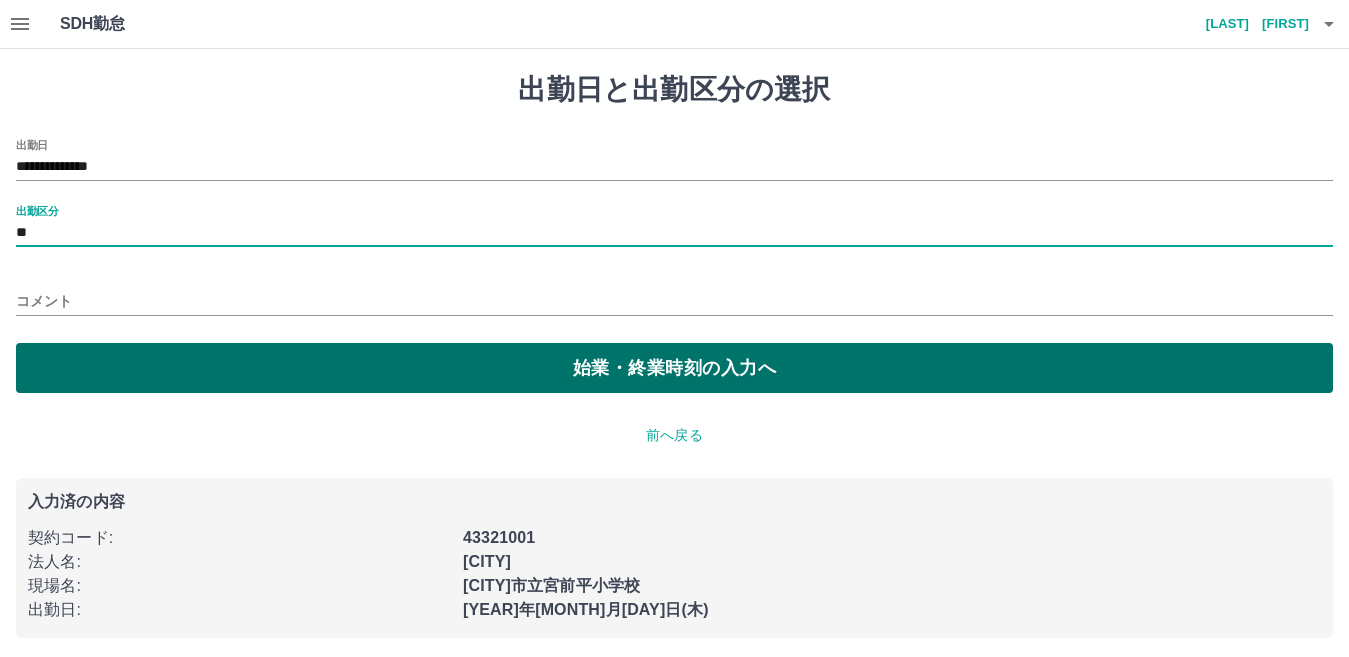 click on "始業・終業時刻の入力へ" at bounding box center [674, 368] 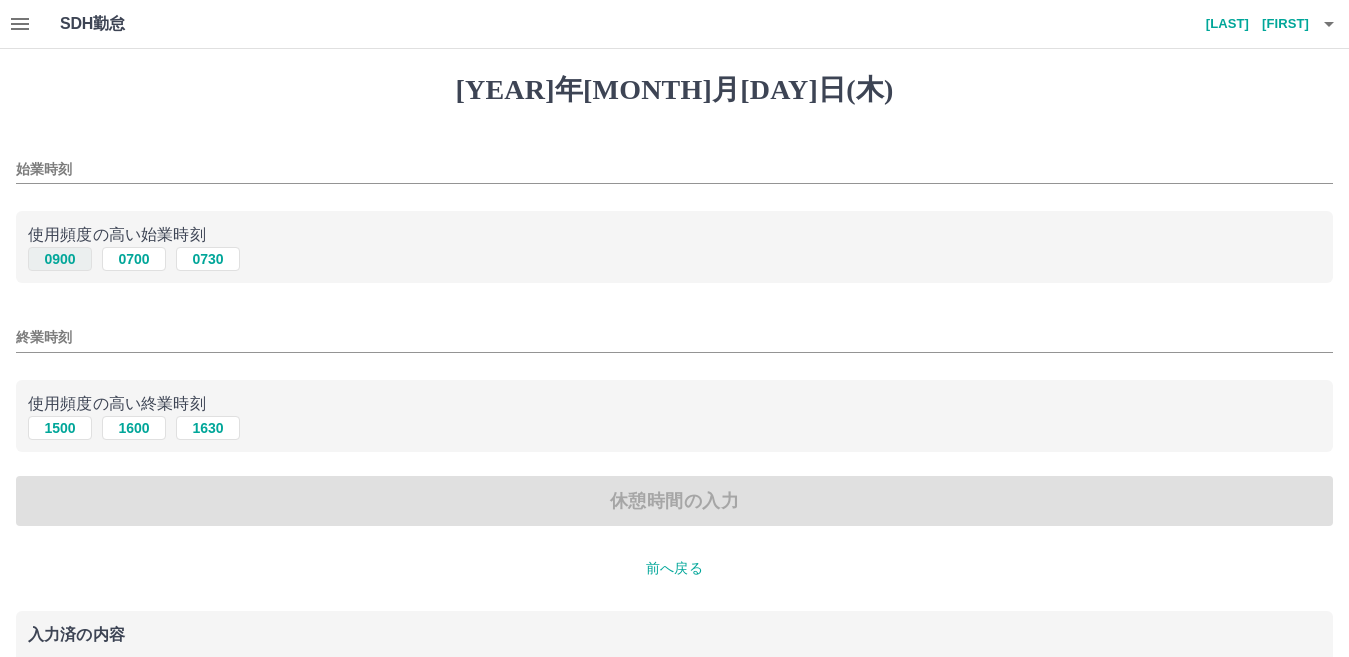 click on "0900" at bounding box center [60, 259] 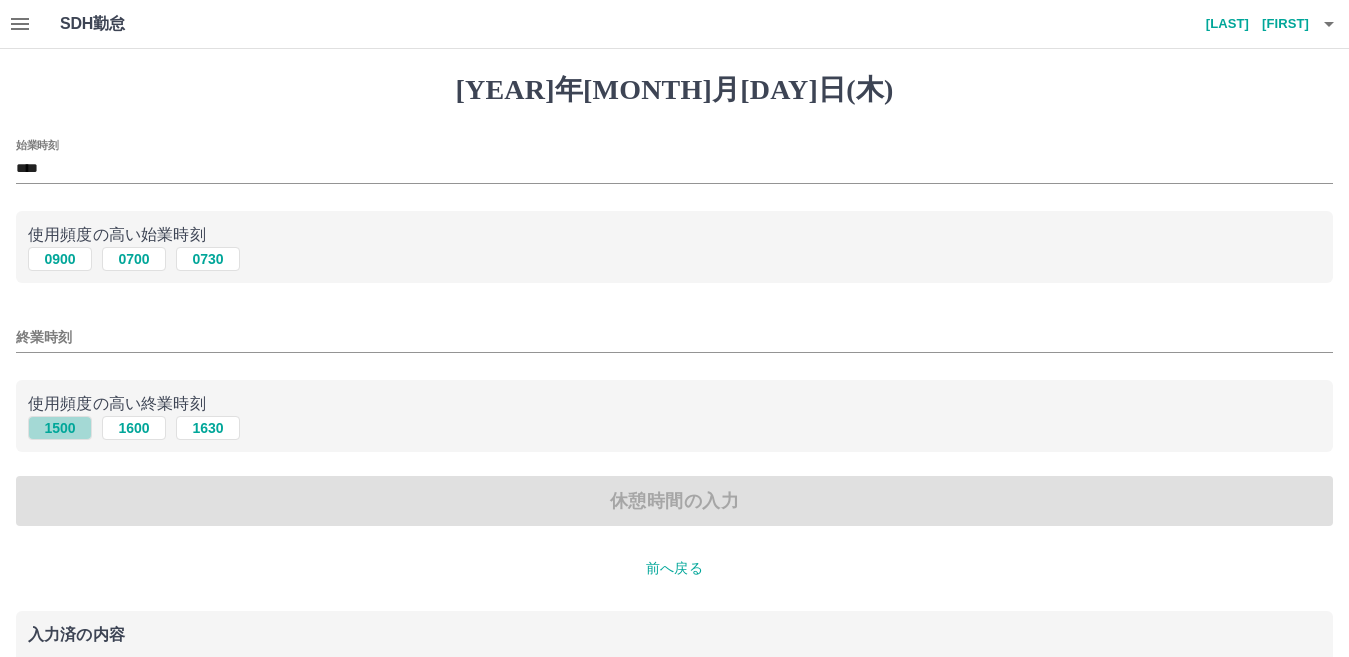 click on "1500" at bounding box center [60, 259] 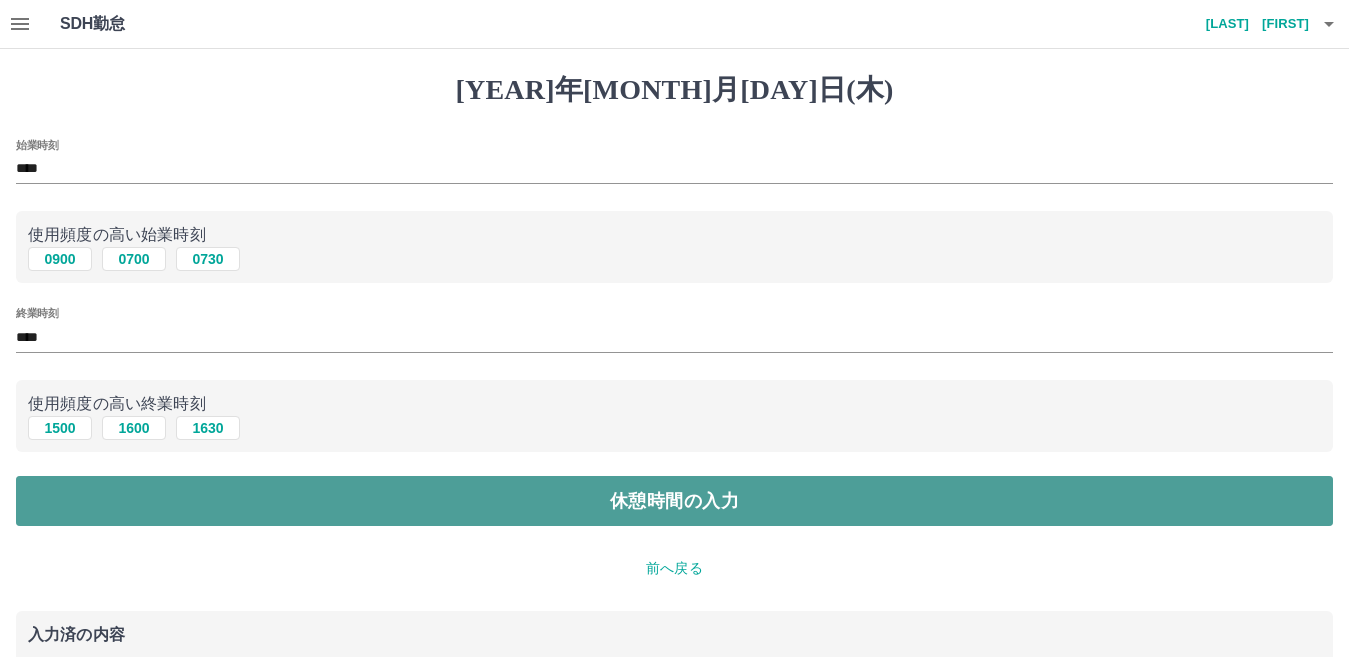 click on "休憩時間の入力" at bounding box center [674, 501] 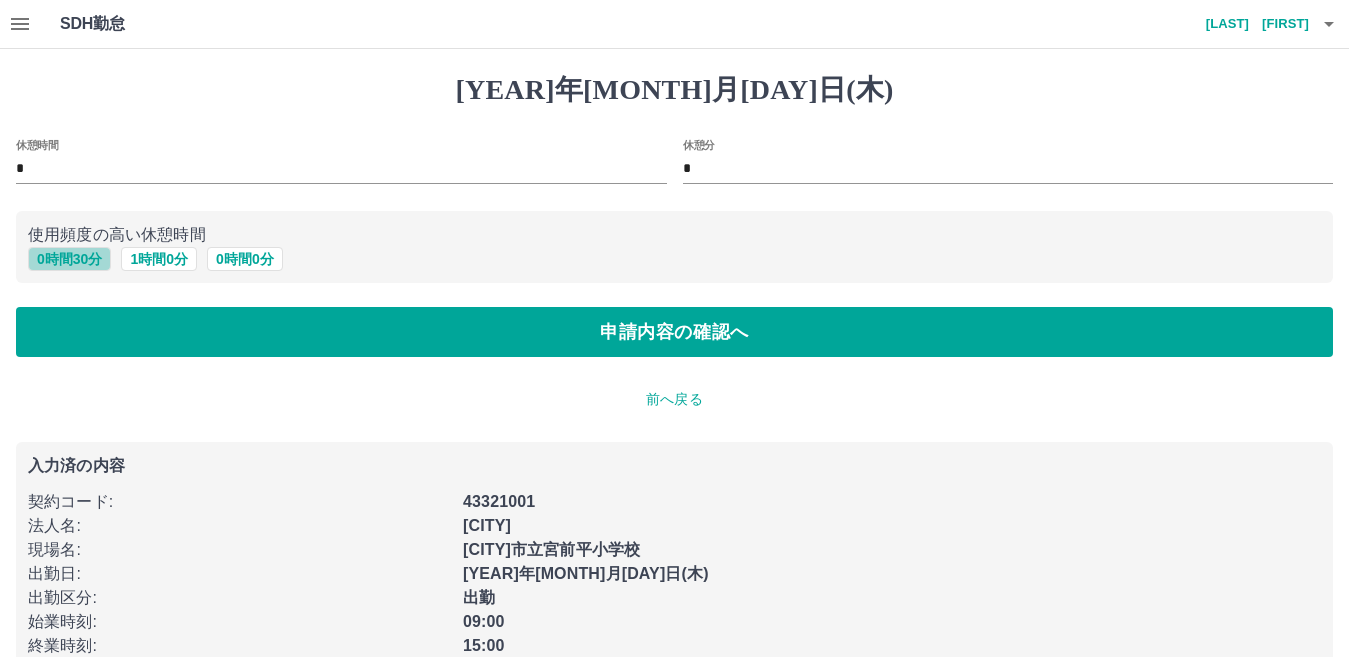 click on "0 時間 30 分" at bounding box center (69, 259) 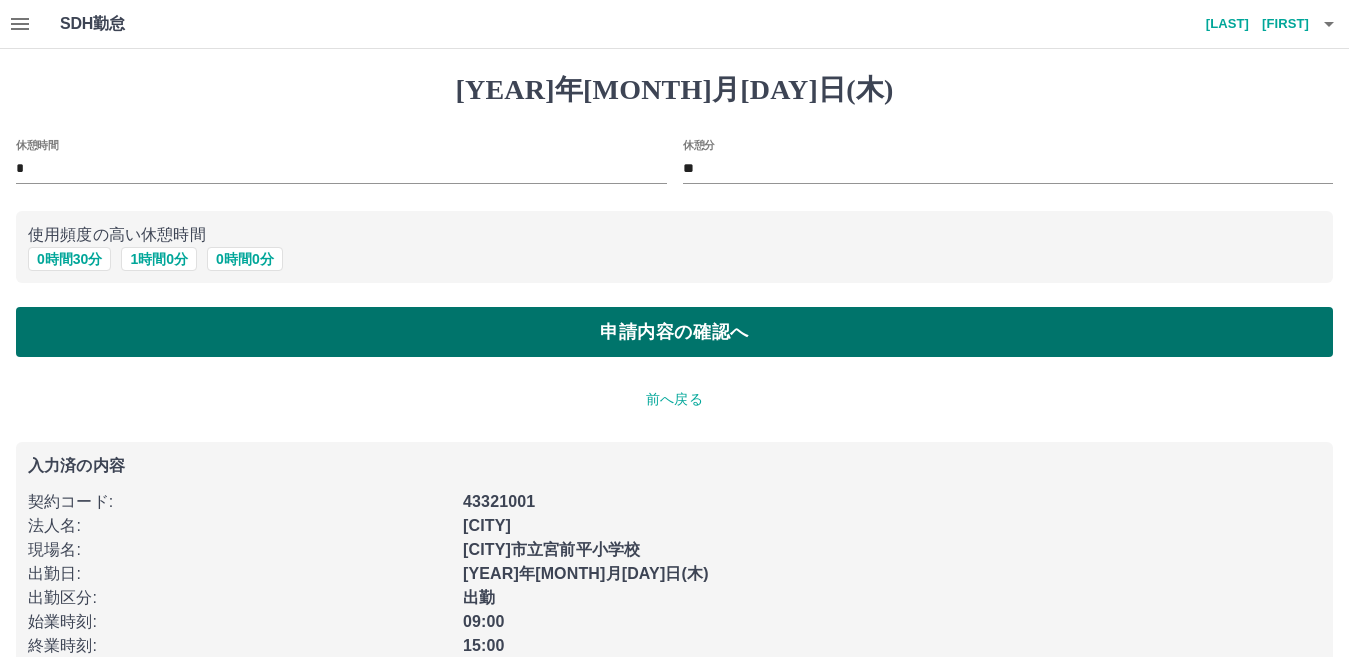 click on "申請内容の確認へ" at bounding box center (674, 332) 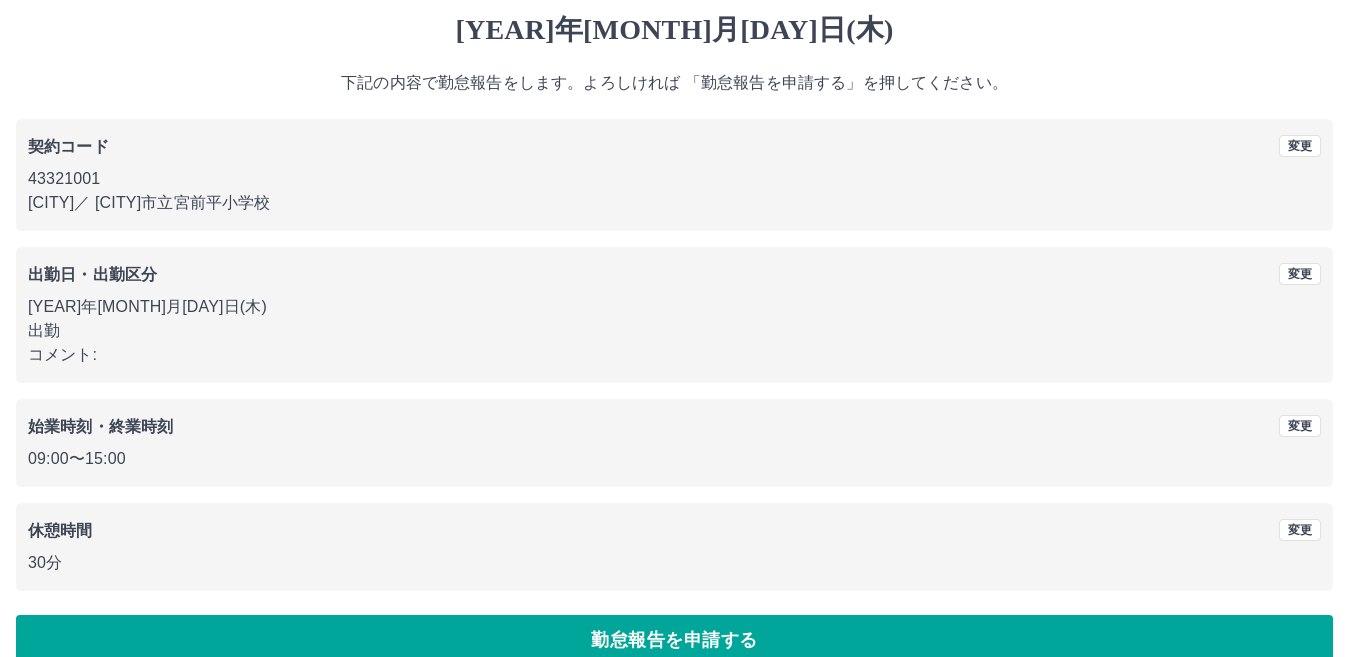 scroll, scrollTop: 92, scrollLeft: 0, axis: vertical 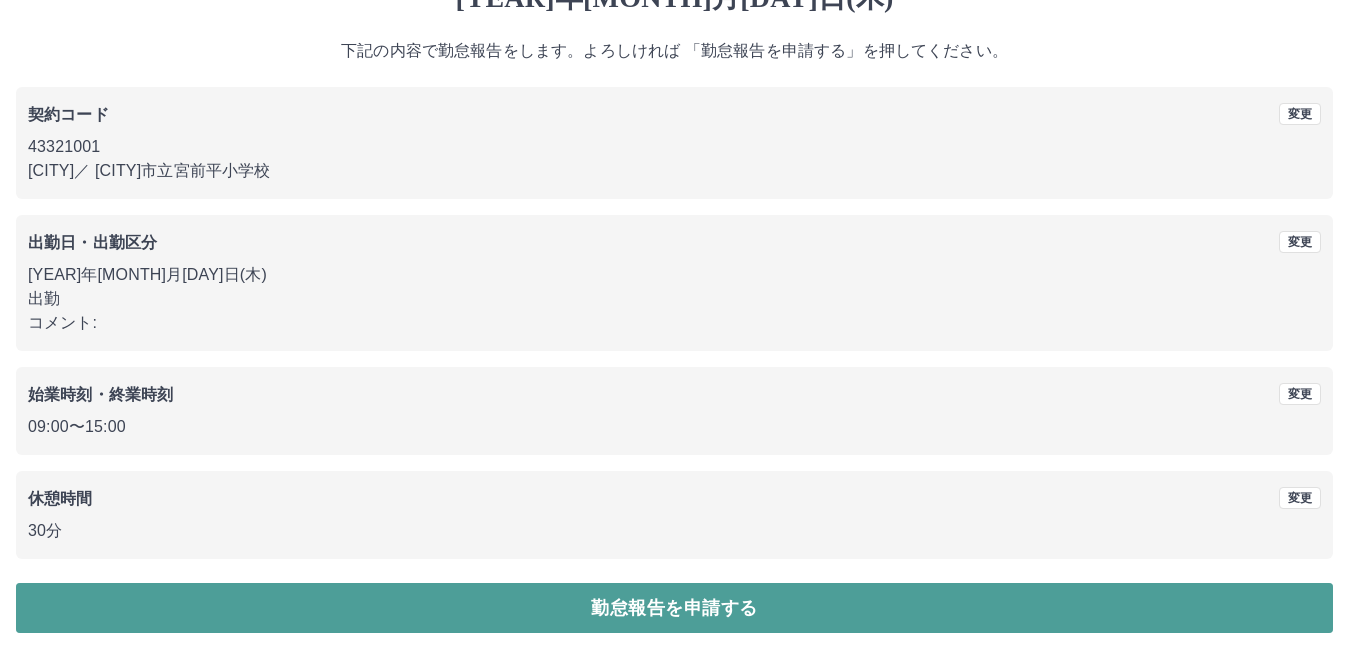 click on "勤怠報告を申請する" at bounding box center (674, 608) 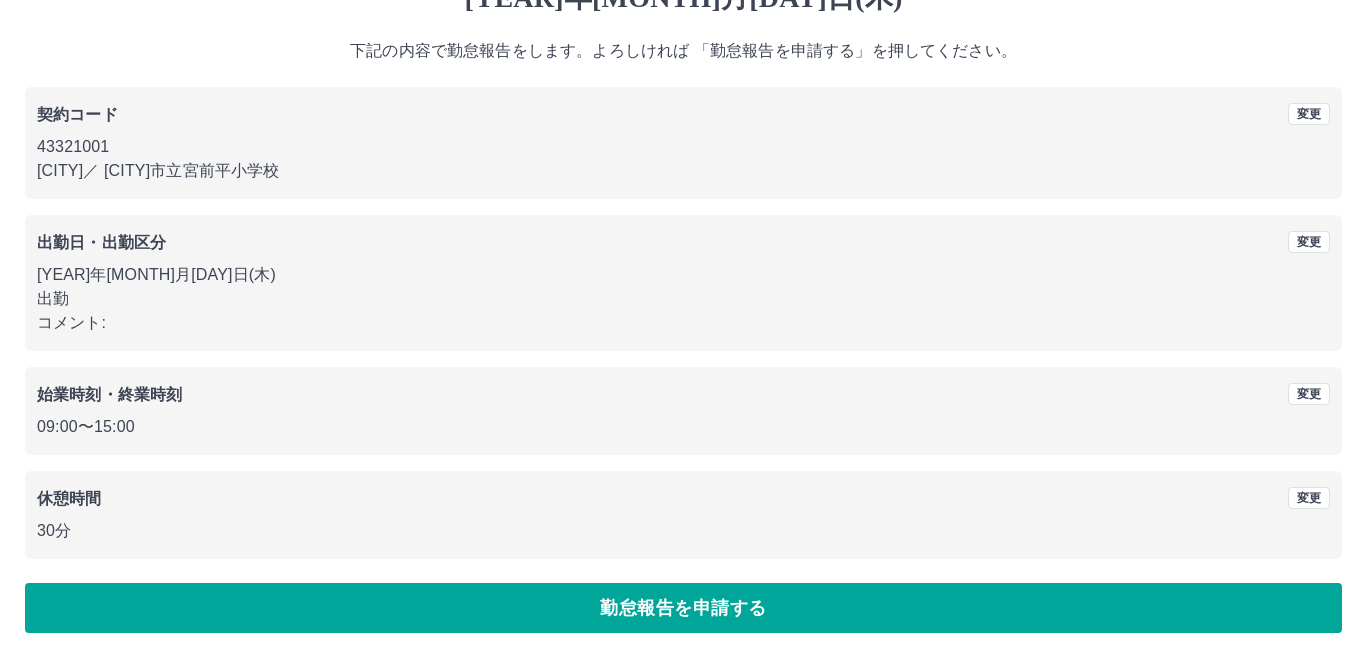 scroll, scrollTop: 0, scrollLeft: 0, axis: both 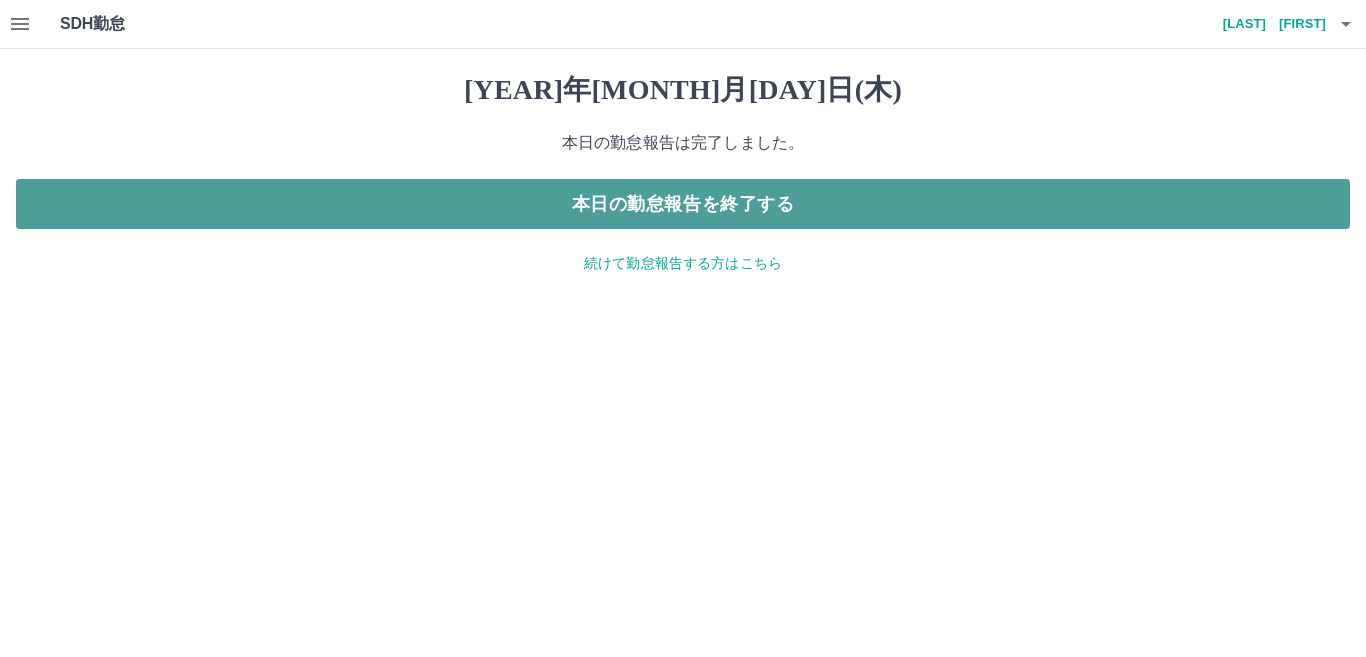 click on "本日の勤怠報告を終了する" at bounding box center (683, 204) 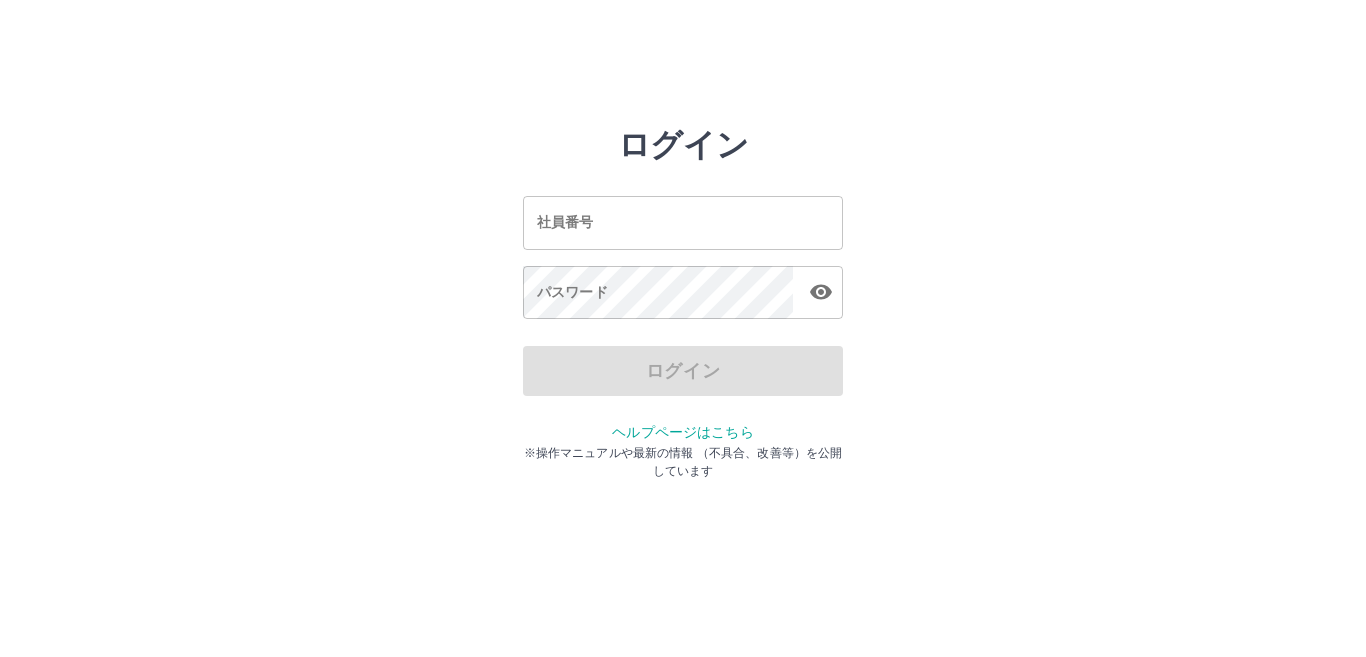 scroll, scrollTop: 0, scrollLeft: 0, axis: both 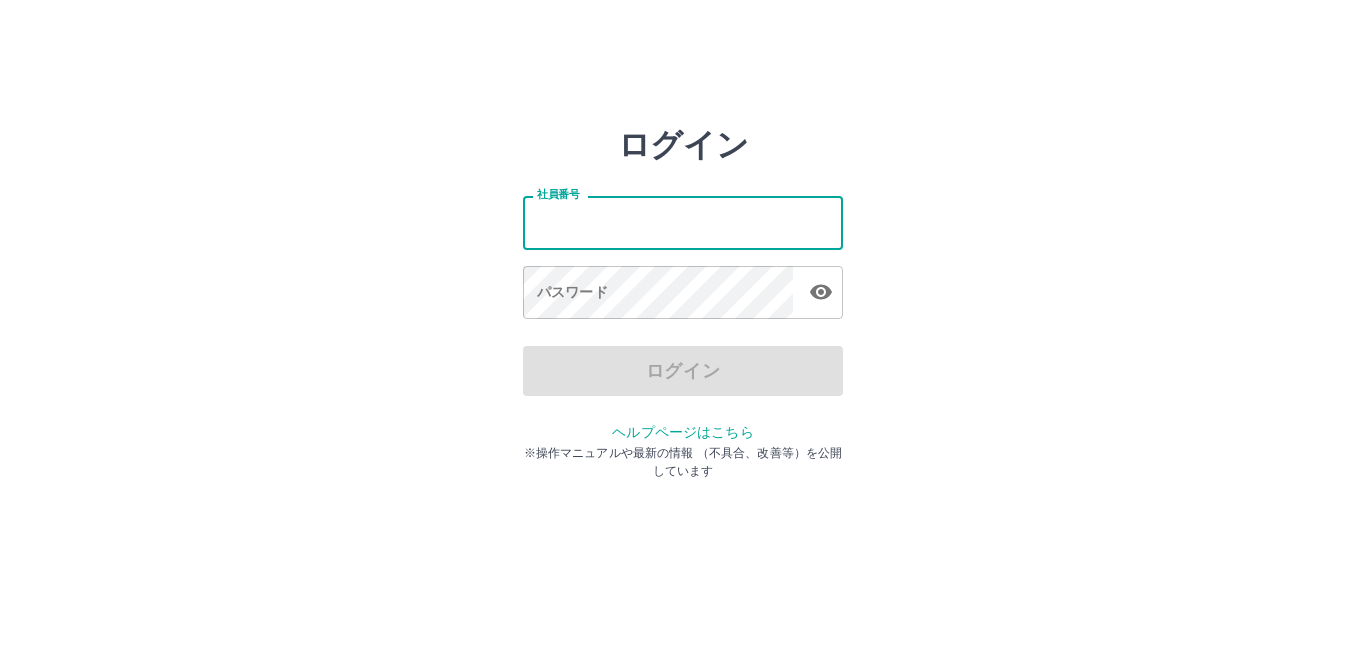 click on "社員番号" at bounding box center (683, 222) 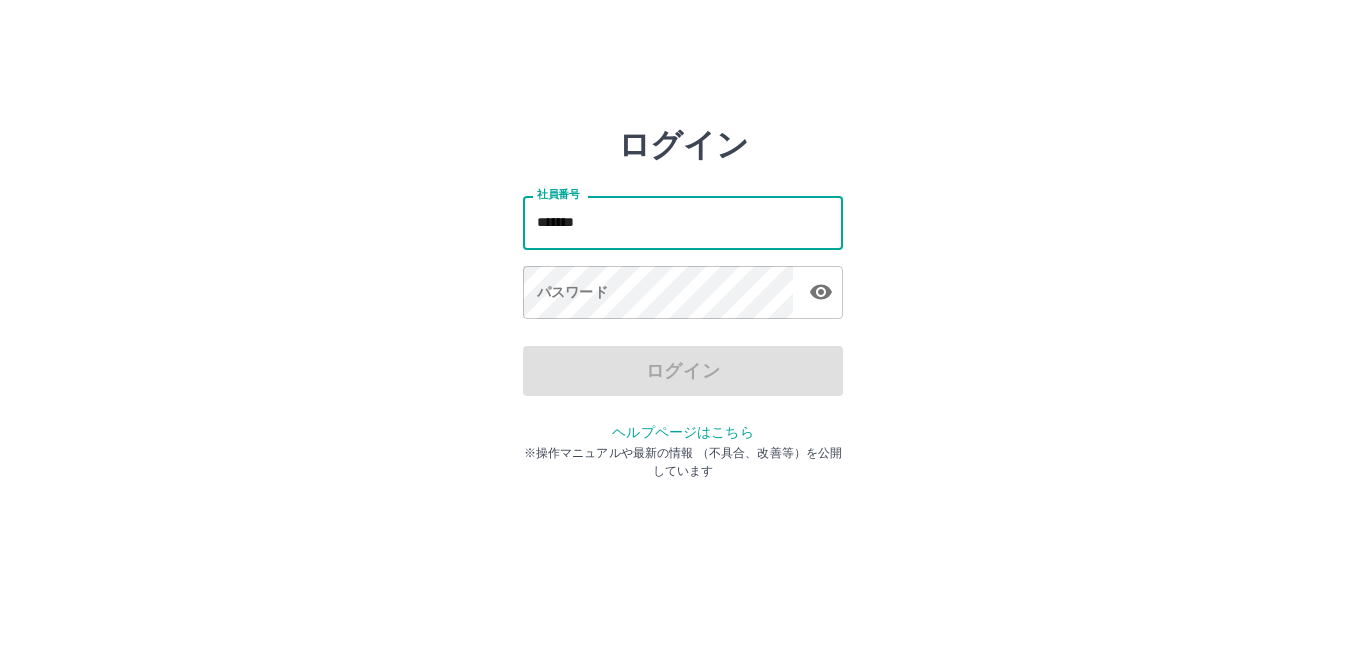 type on "*******" 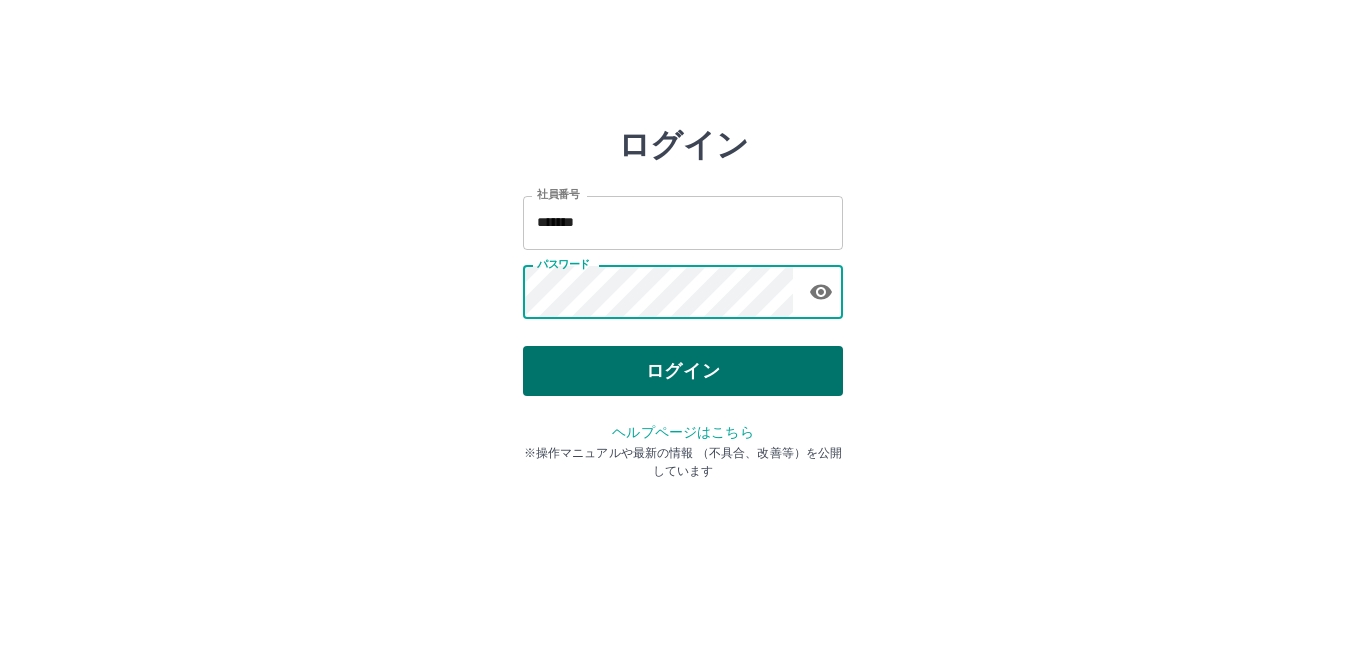 click on "ログイン" at bounding box center [683, 371] 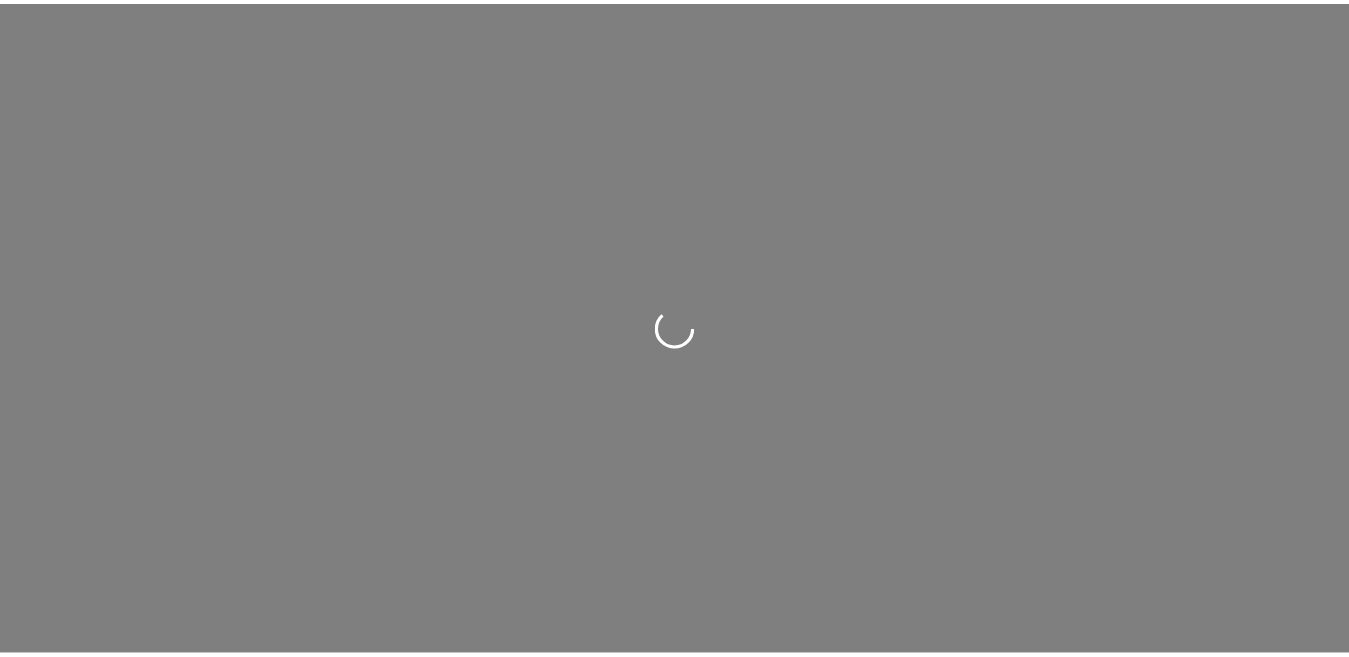 scroll, scrollTop: 0, scrollLeft: 0, axis: both 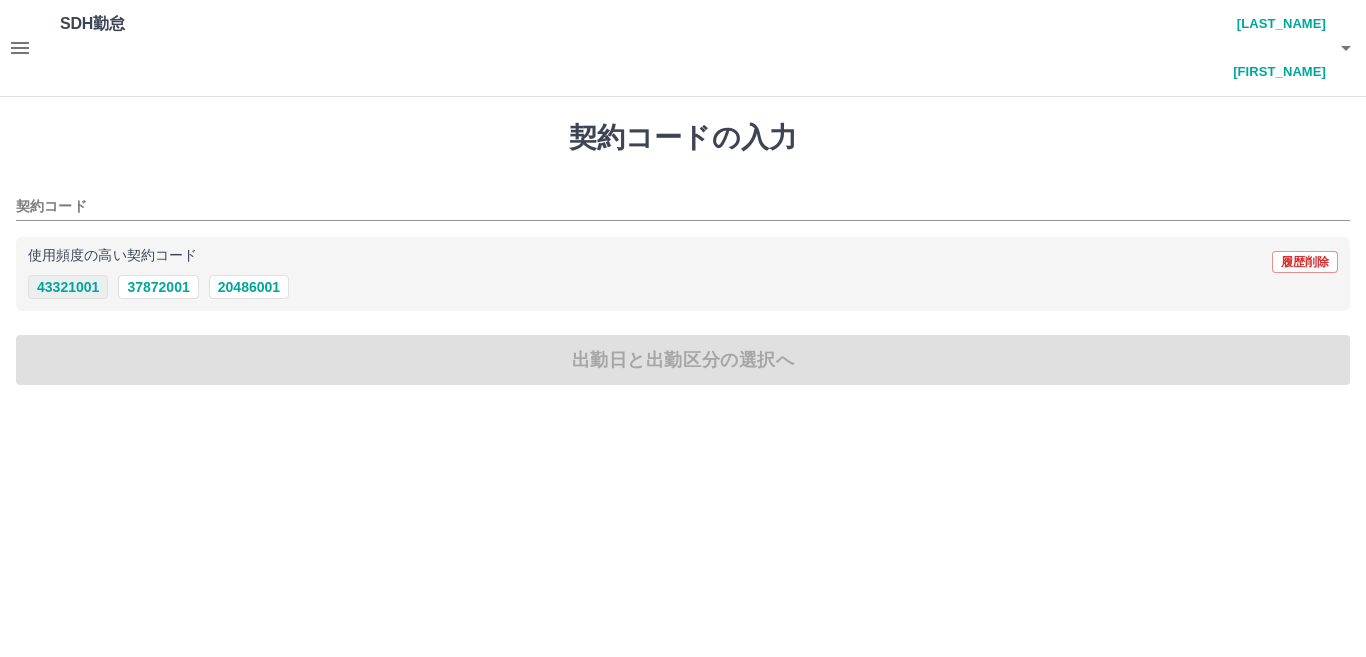 click on "43321001" at bounding box center (68, 287) 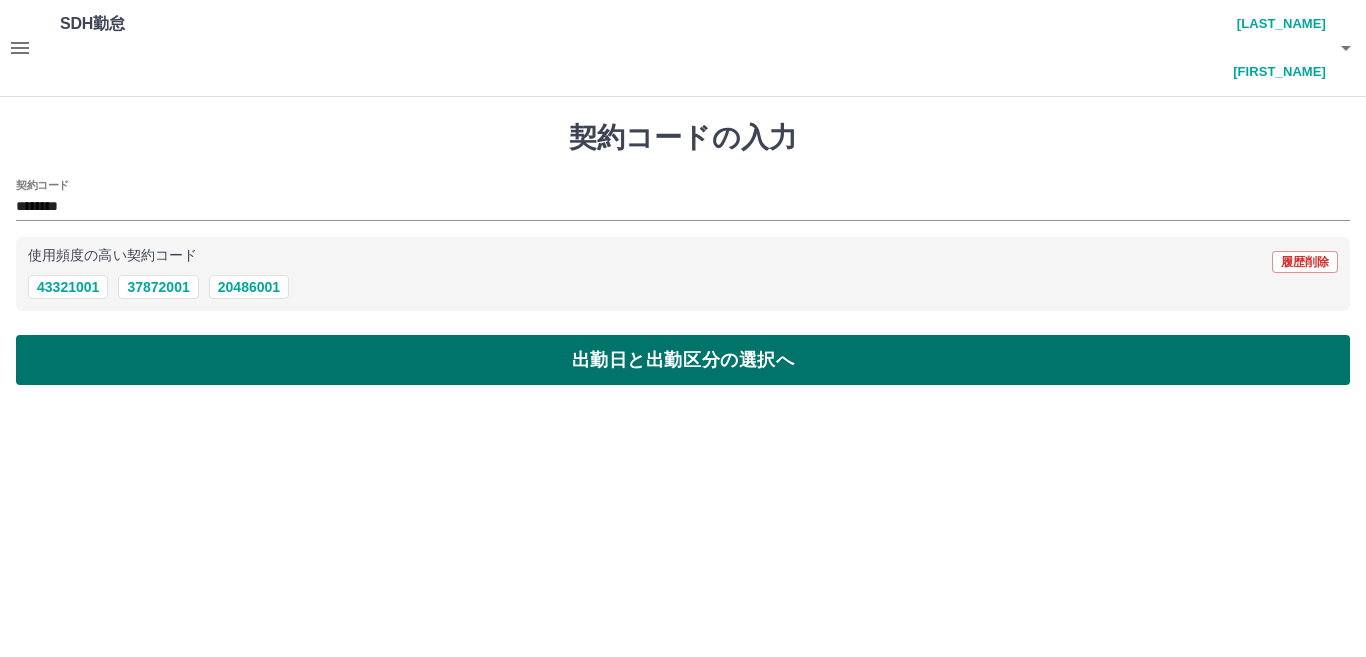 click on "出勤日と出勤区分の選択へ" at bounding box center (683, 360) 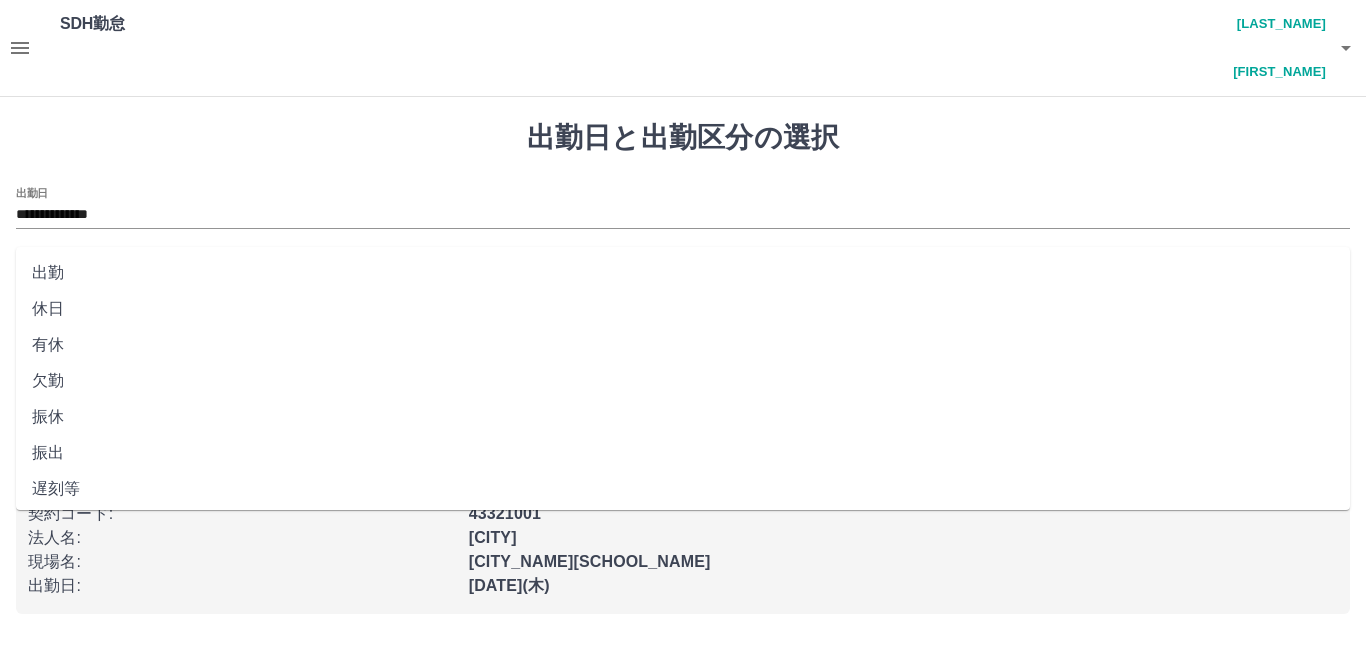 click on "出勤区分" at bounding box center (683, 281) 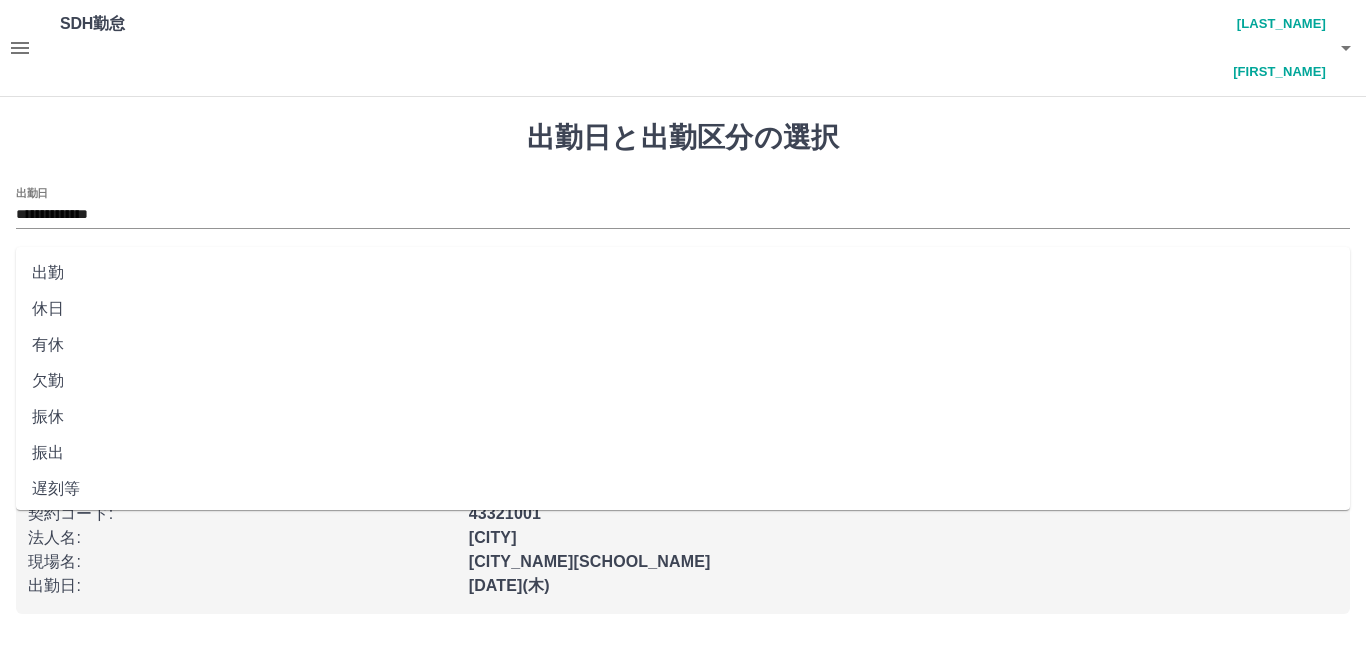 click on "出勤" at bounding box center (683, 273) 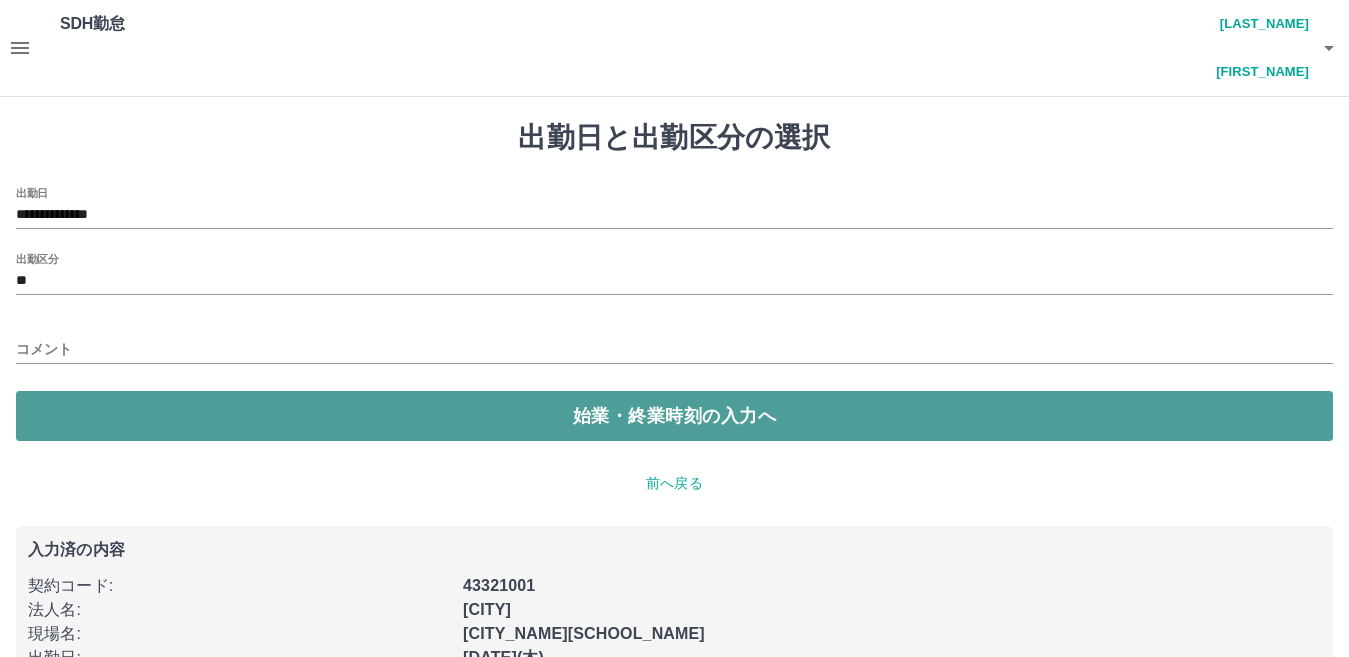 click on "始業・終業時刻の入力へ" at bounding box center [674, 416] 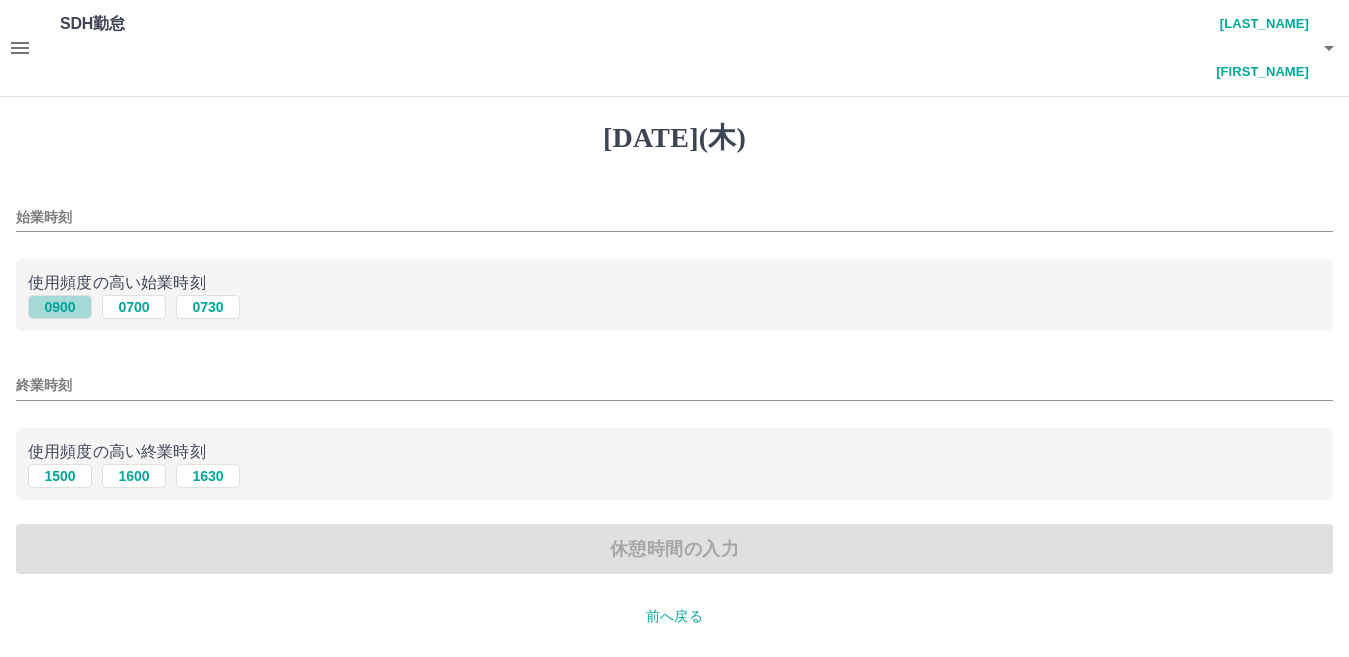 click on "0900" at bounding box center (60, 307) 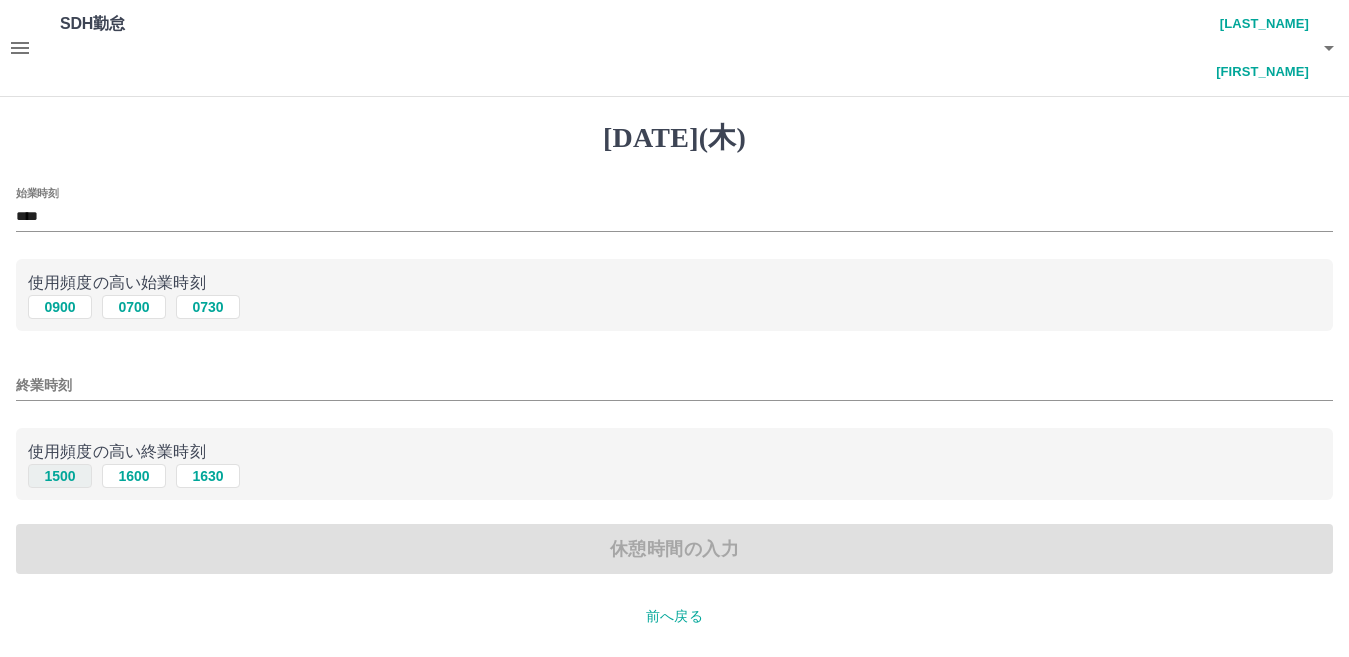 click on "1500" at bounding box center [60, 307] 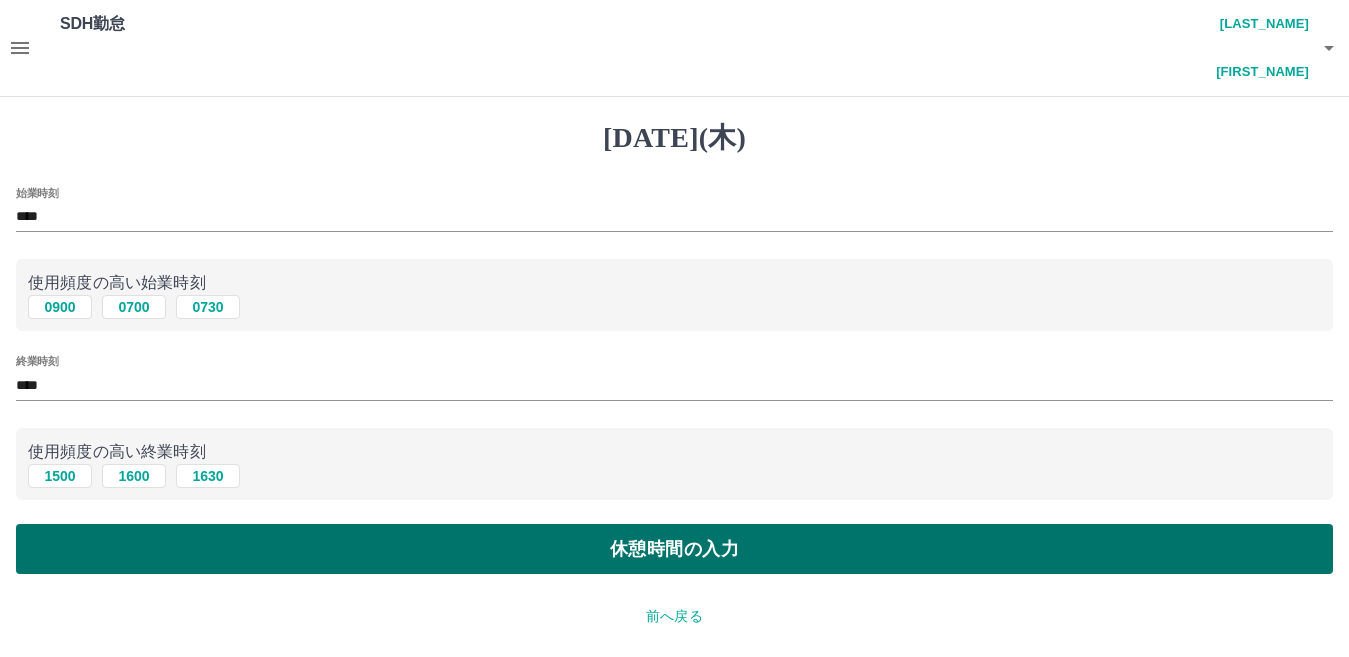 click on "休憩時間の入力" at bounding box center [674, 549] 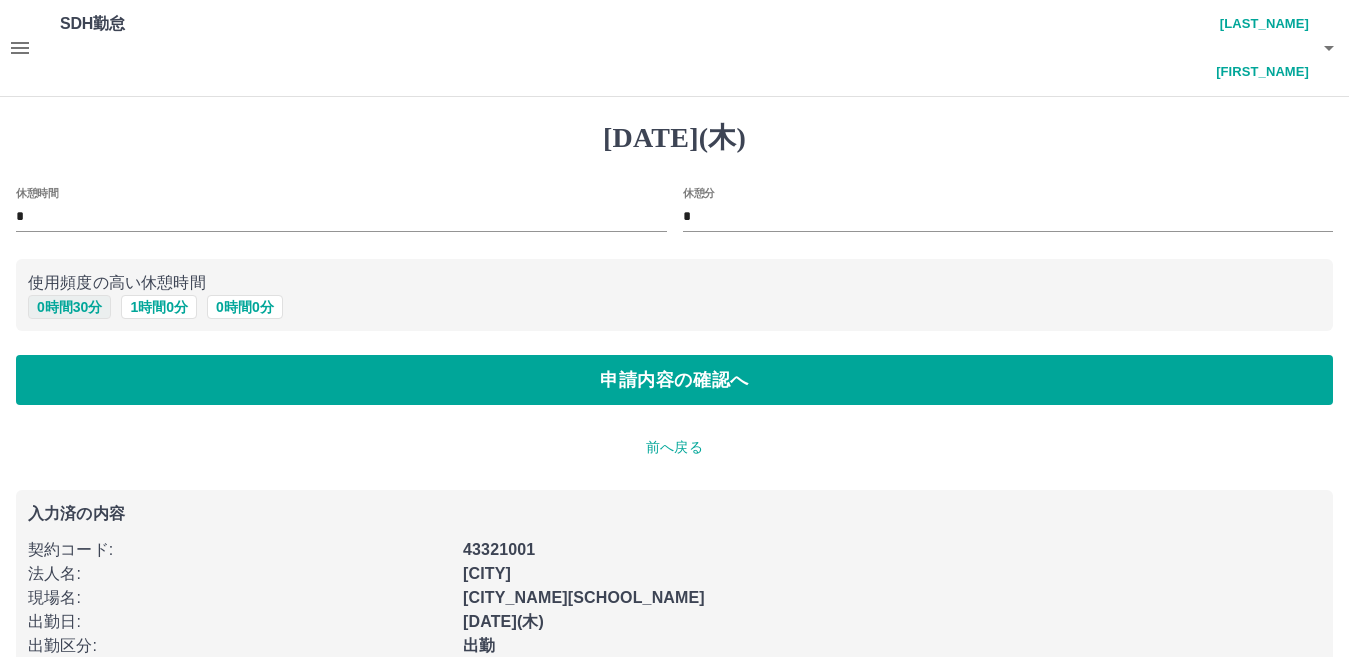 click on "0 時間 30 分" at bounding box center (69, 307) 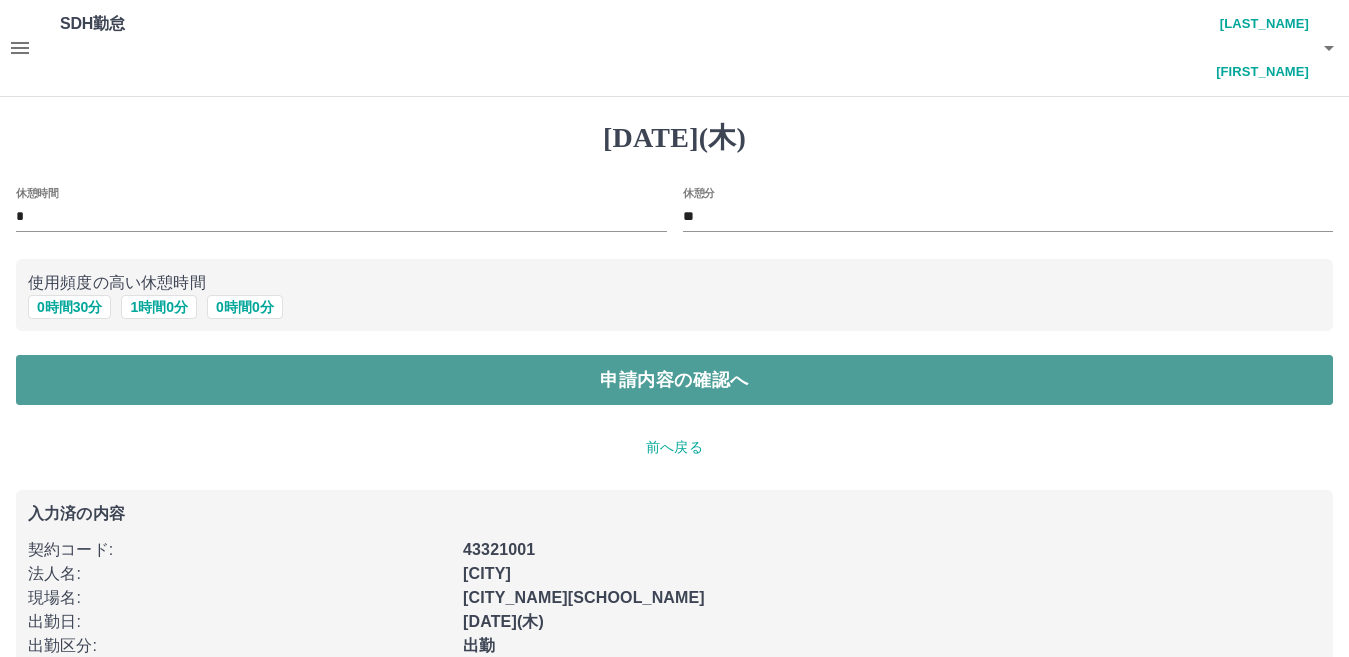 click on "申請内容の確認へ" at bounding box center (674, 380) 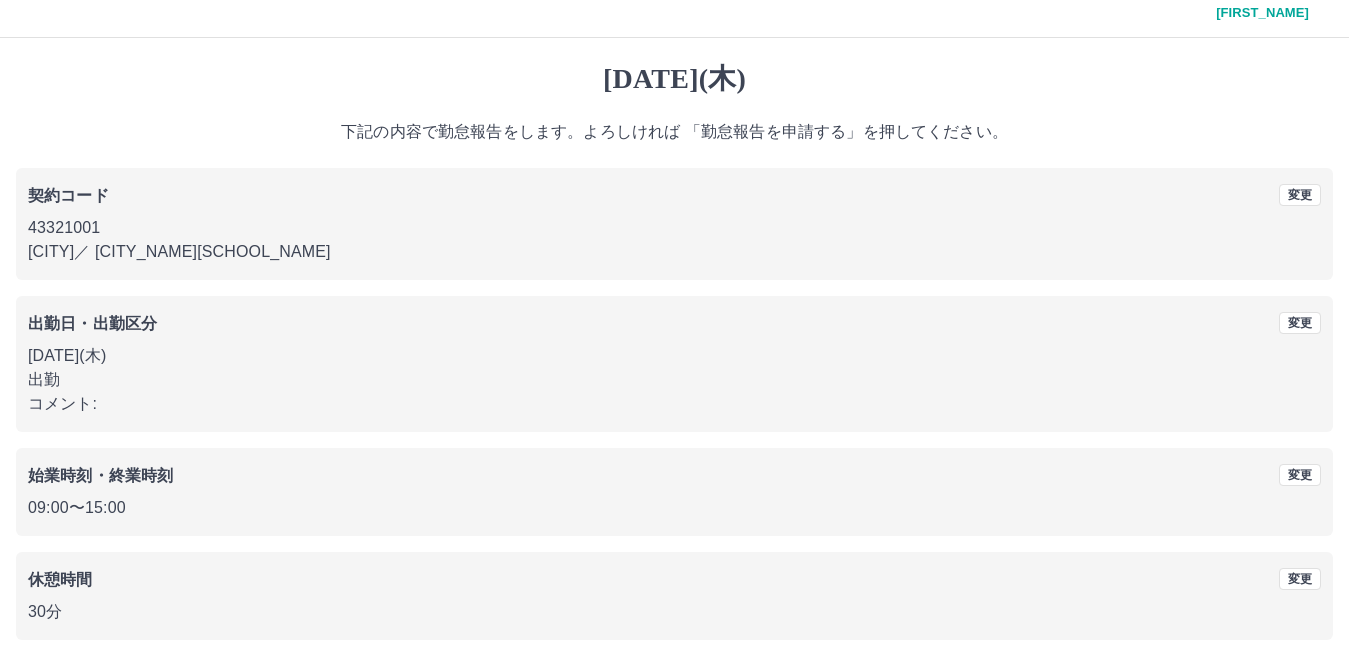 scroll, scrollTop: 92, scrollLeft: 0, axis: vertical 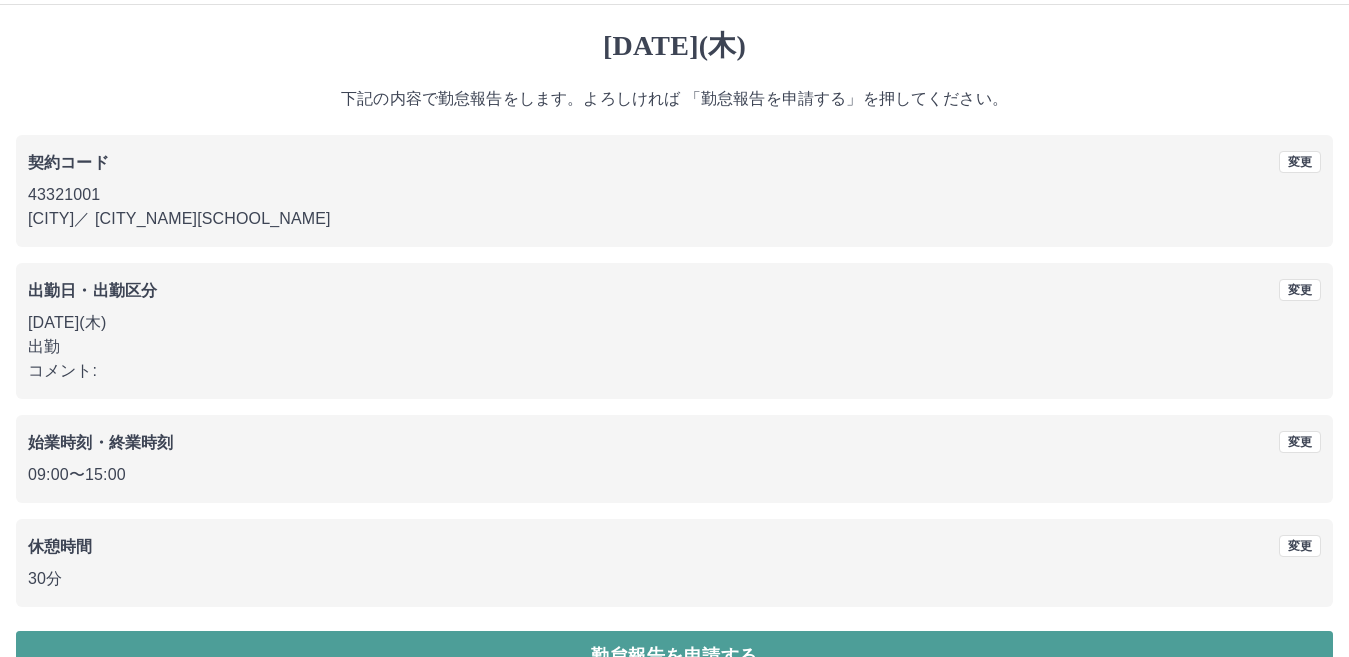 click on "勤怠報告を申請する" at bounding box center (674, 656) 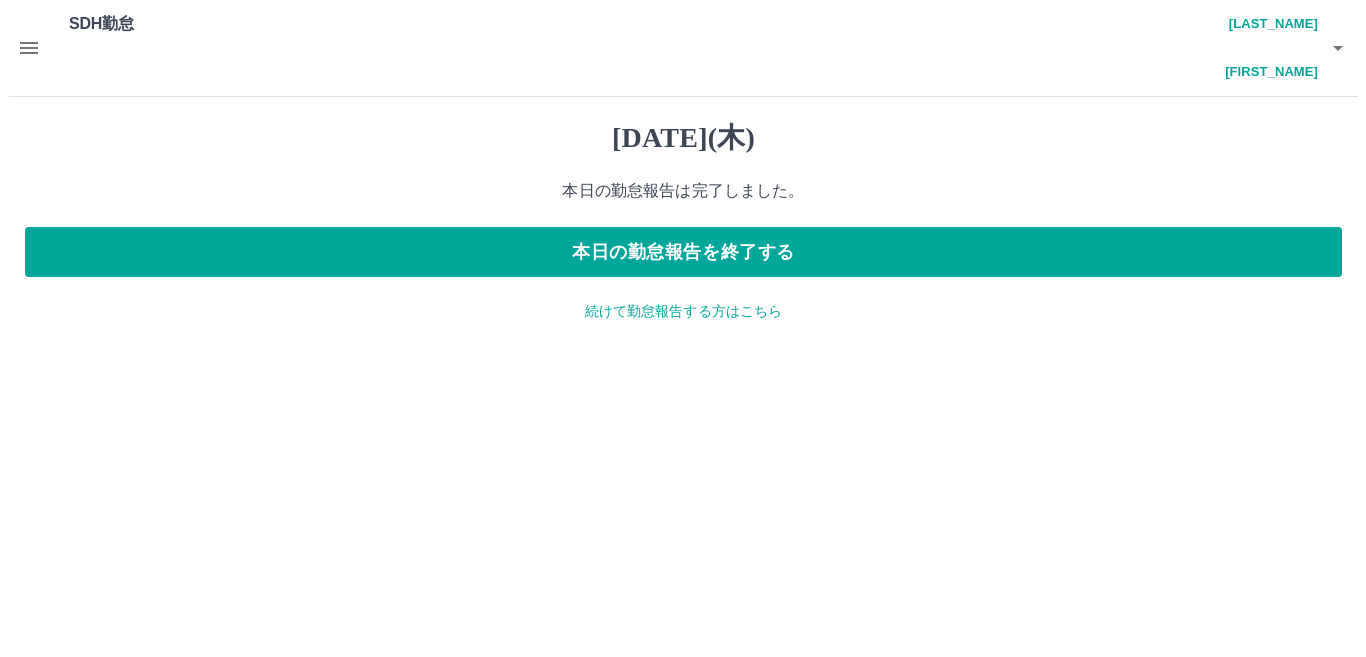 scroll, scrollTop: 0, scrollLeft: 0, axis: both 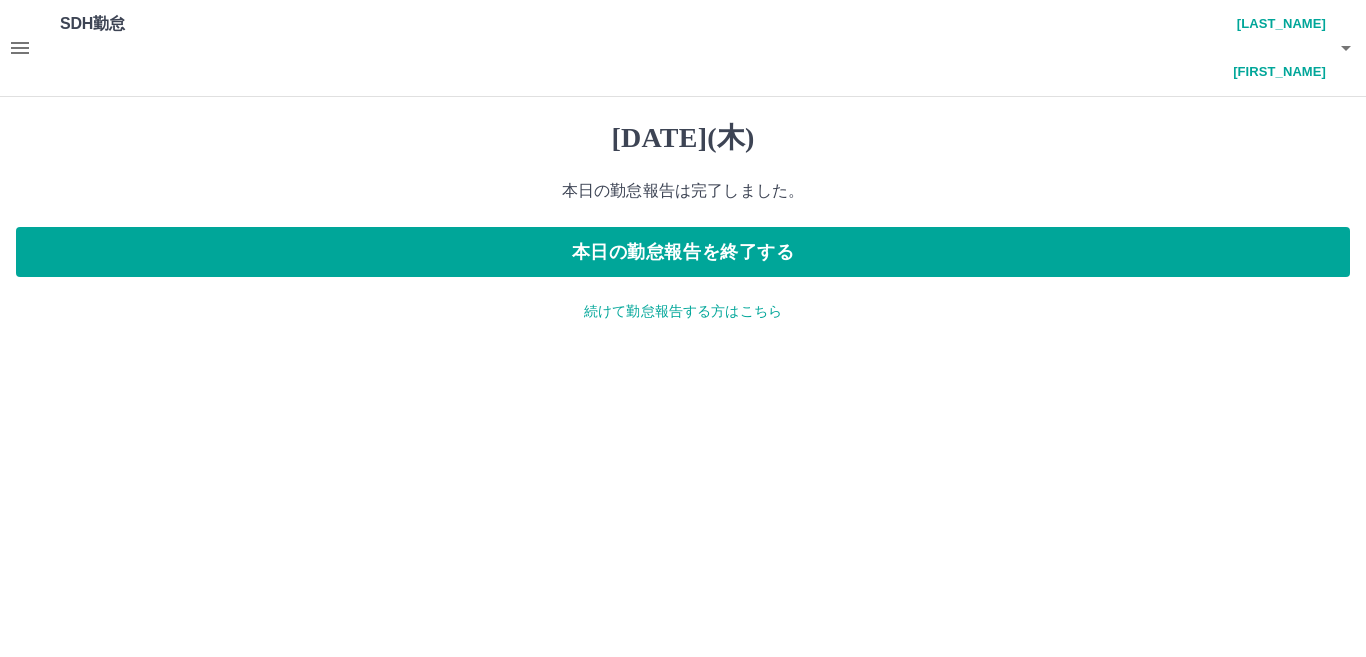 click on "続けて勤怠報告する方はこちら" at bounding box center [683, 311] 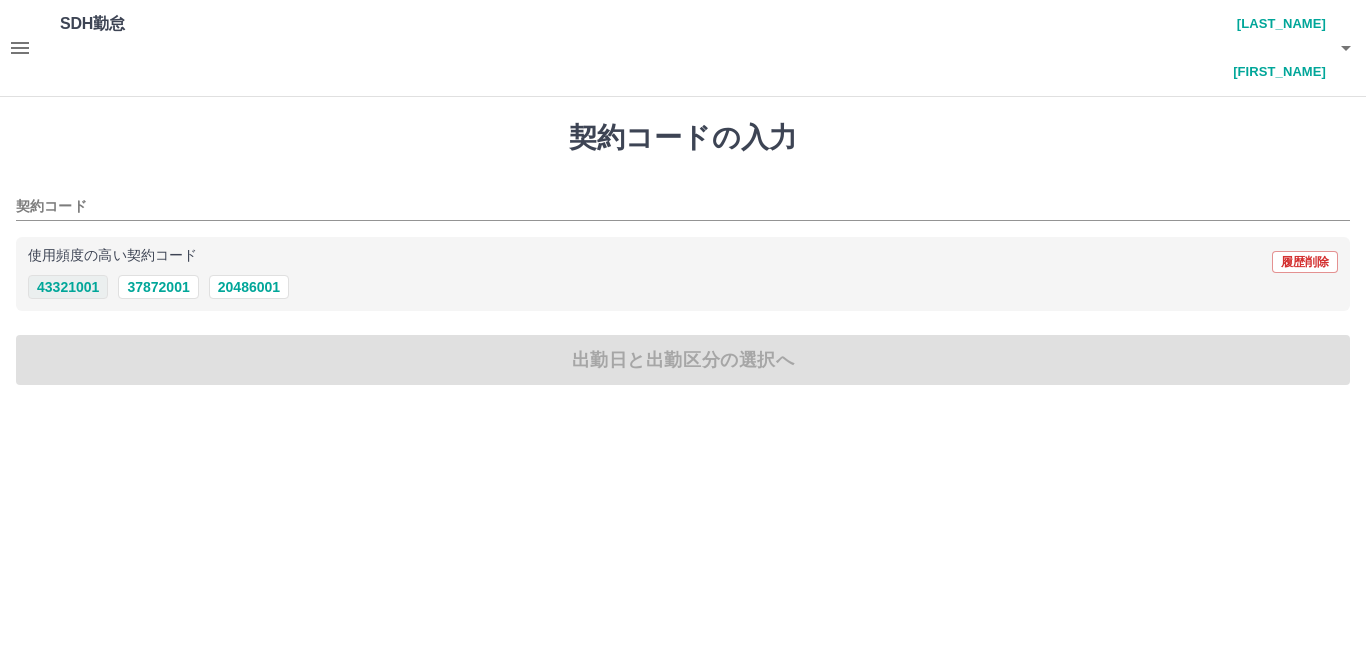 click on "43321001" at bounding box center [68, 287] 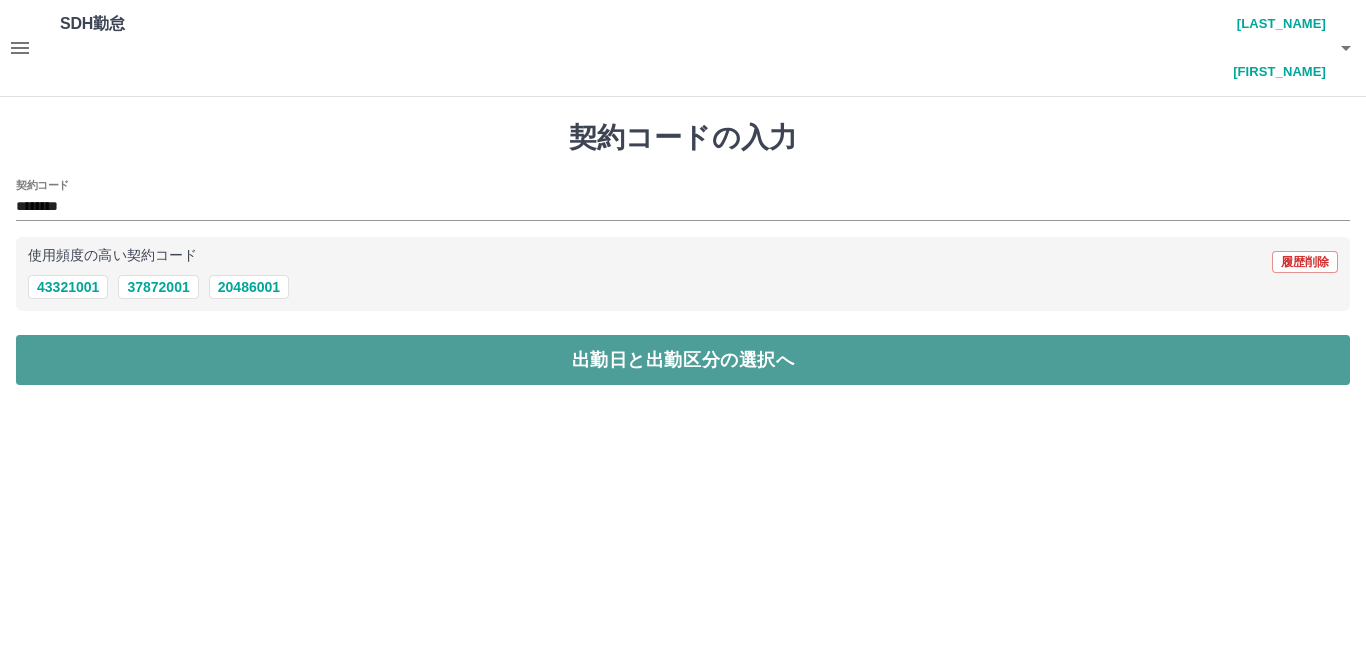 click on "出勤日と出勤区分の選択へ" at bounding box center (683, 360) 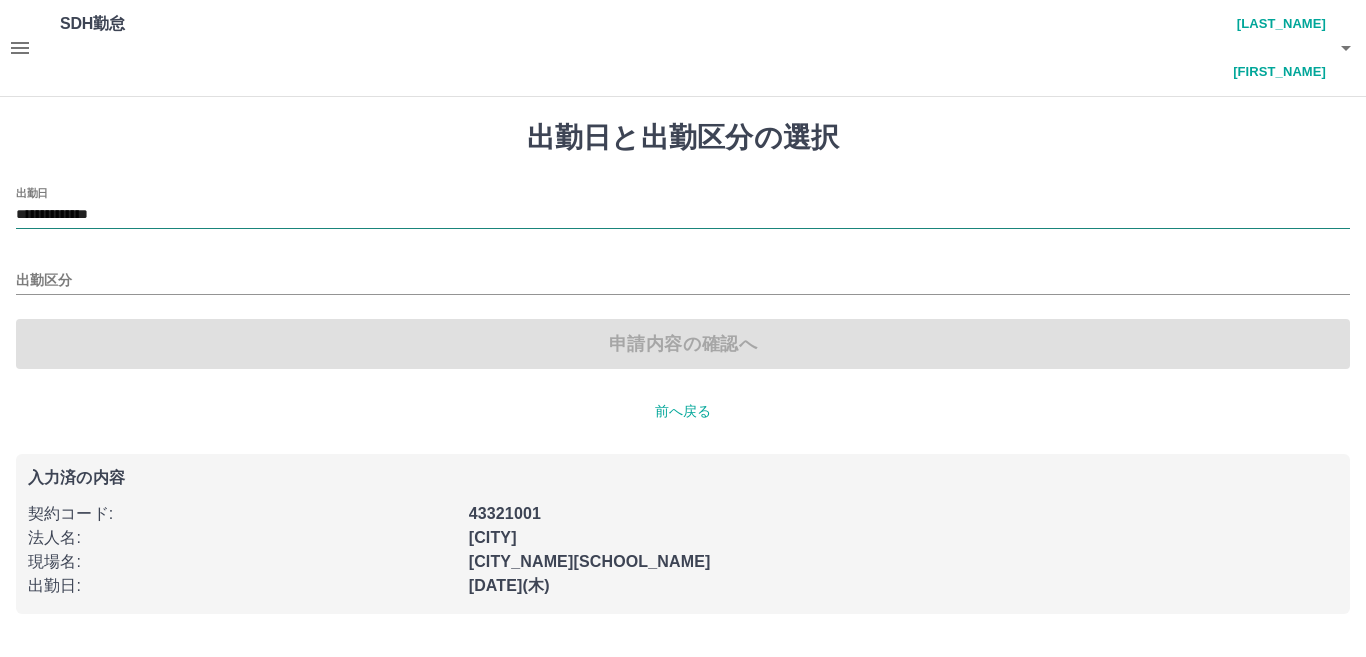 click on "**********" at bounding box center (683, 215) 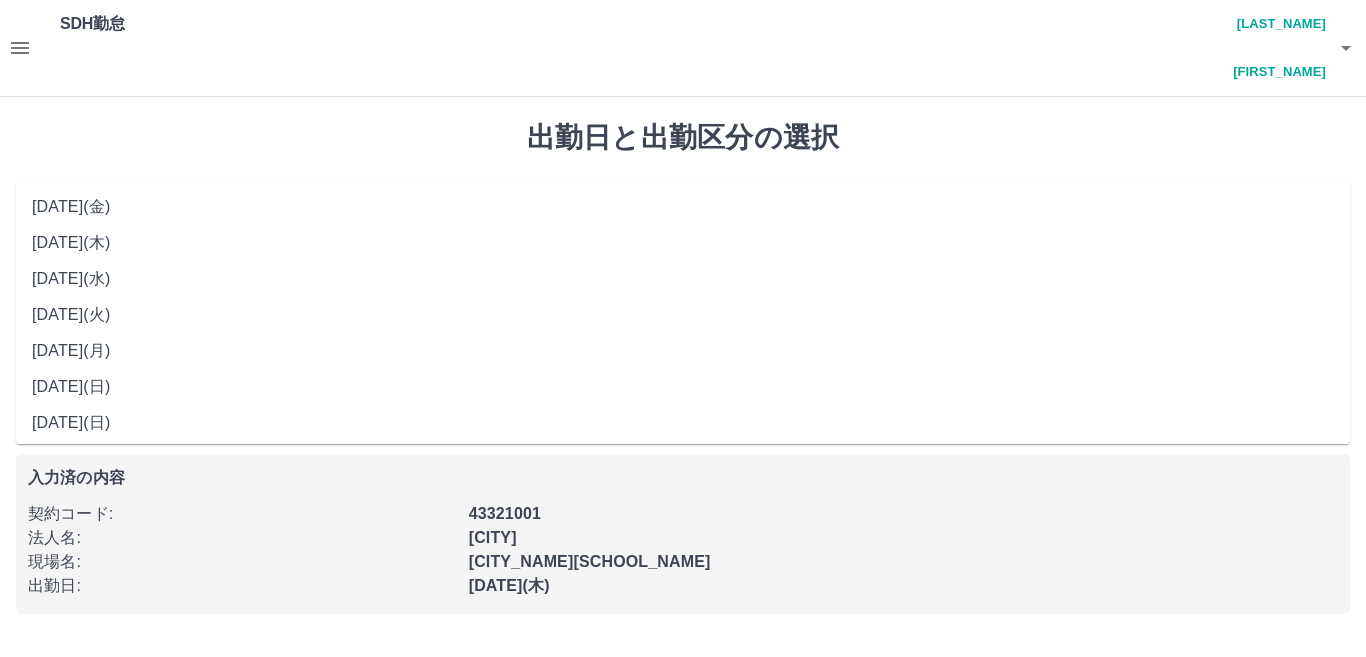 click on "2025年07月11日(金)" at bounding box center [683, 207] 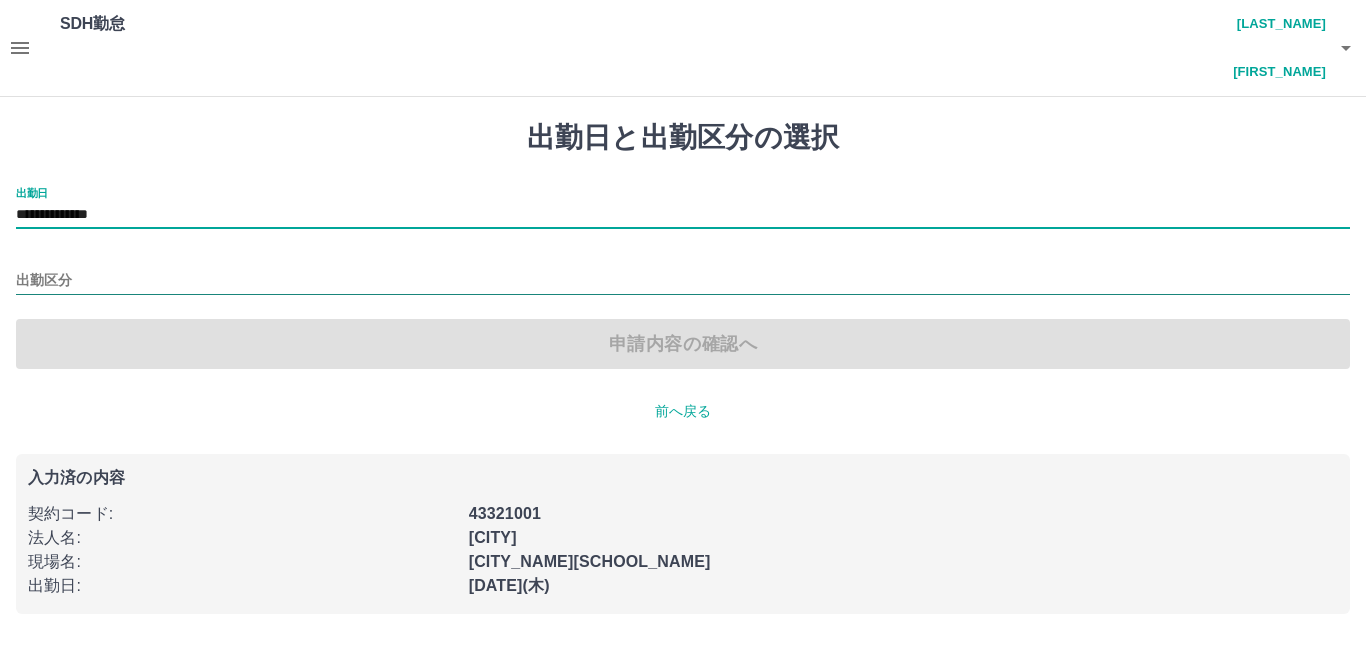 click on "出勤区分" at bounding box center (683, 281) 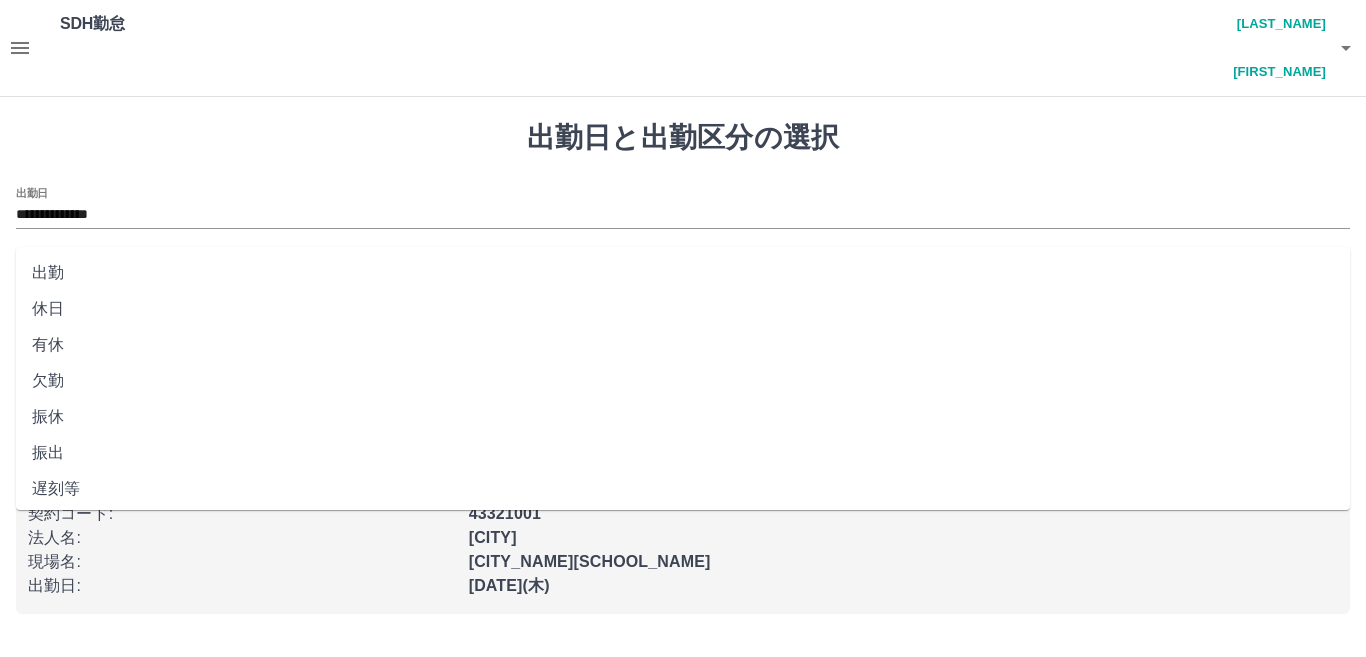 click on "休日" at bounding box center (683, 309) 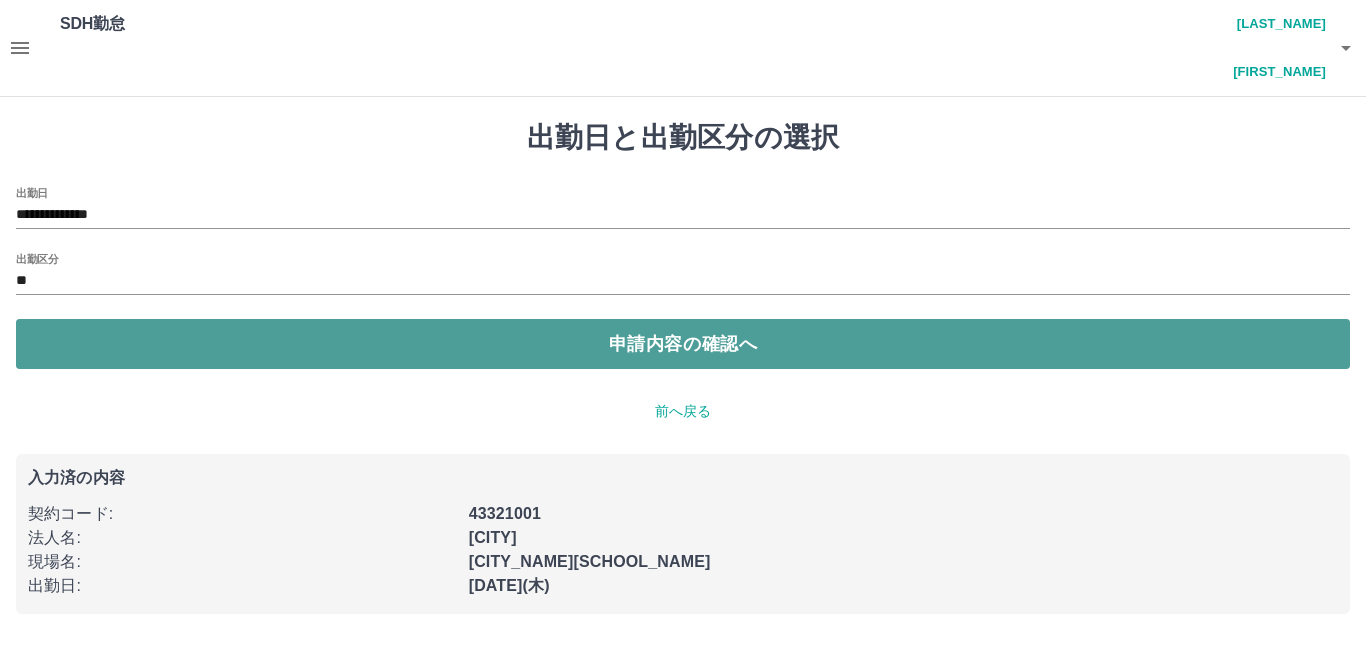 click on "申請内容の確認へ" at bounding box center (683, 344) 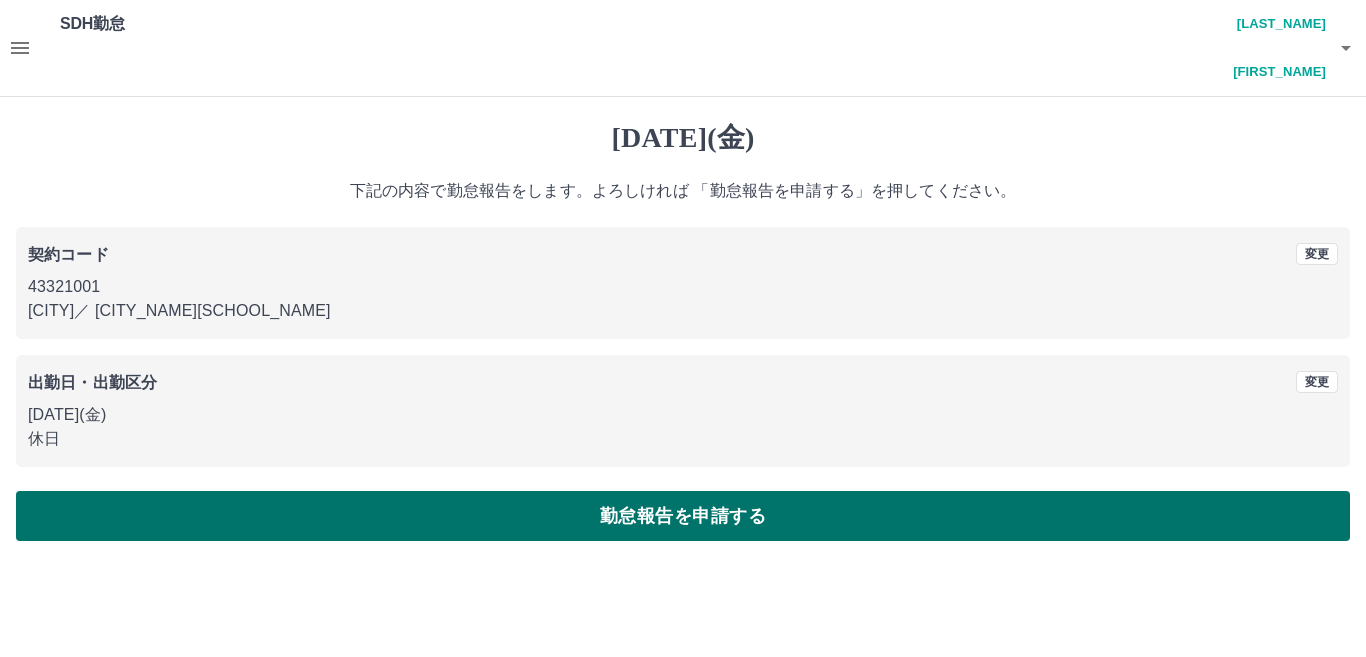 click on "勤怠報告を申請する" at bounding box center [683, 516] 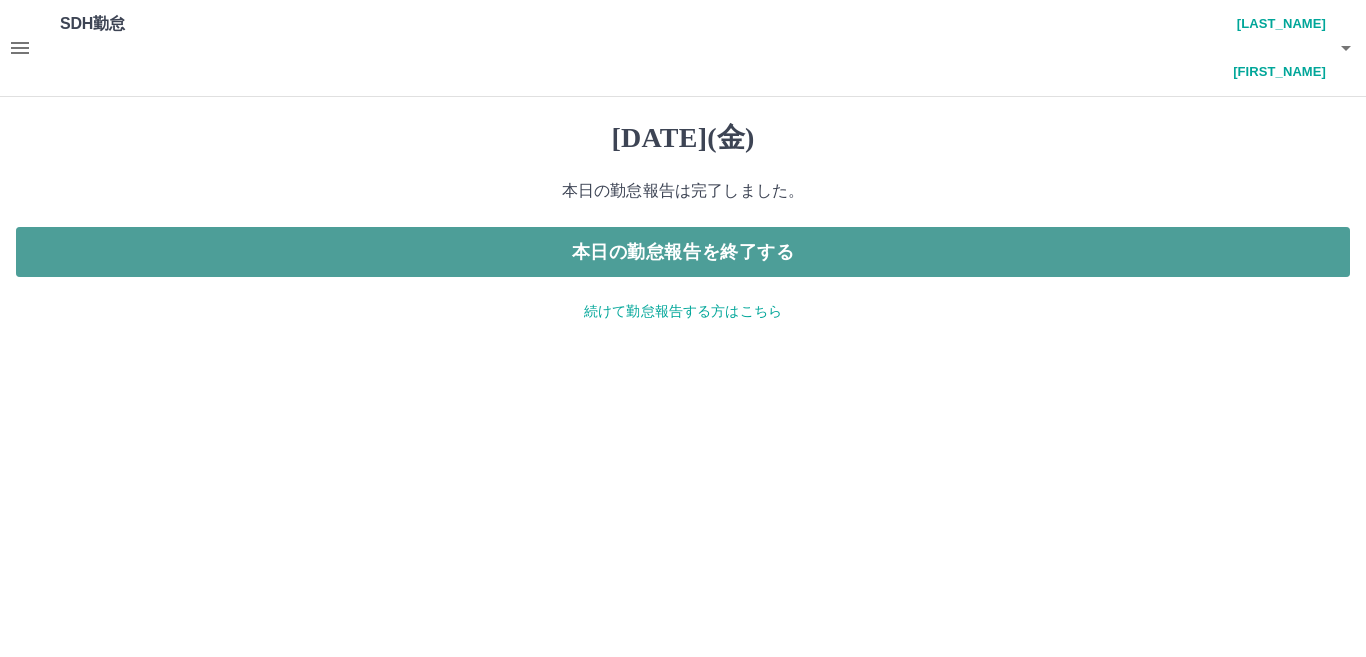 click on "本日の勤怠報告を終了する" at bounding box center (683, 252) 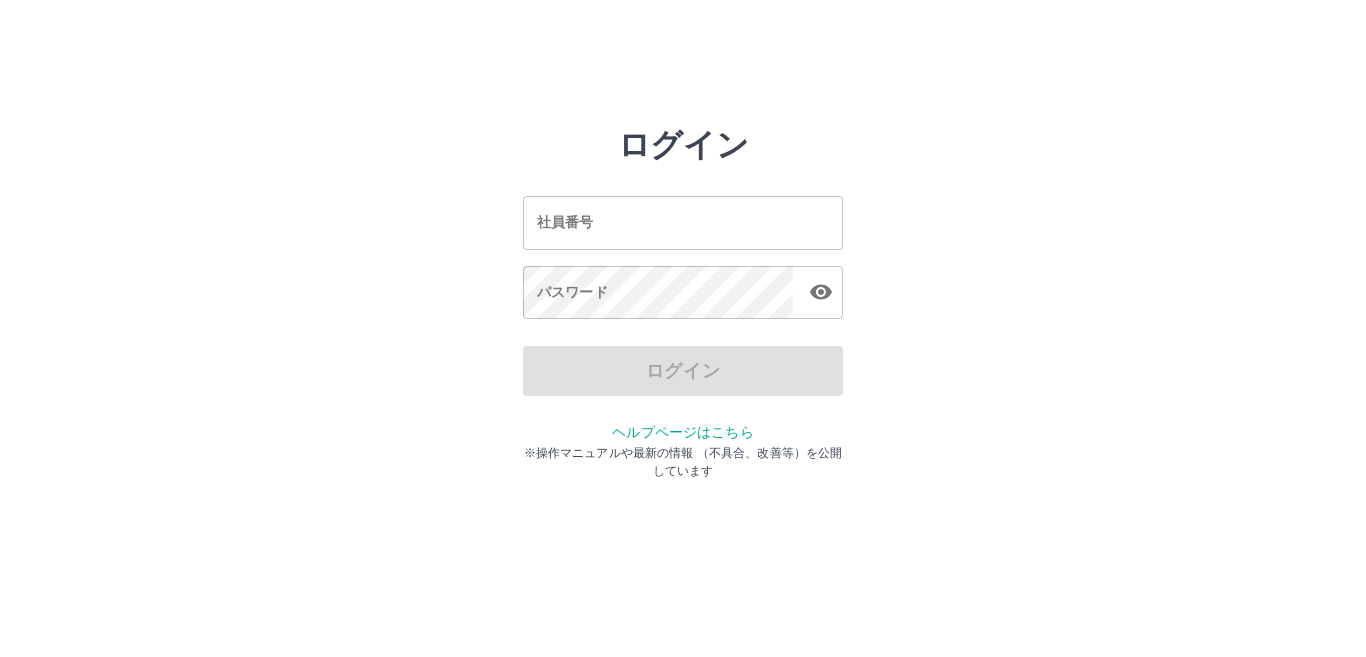 scroll, scrollTop: 0, scrollLeft: 0, axis: both 